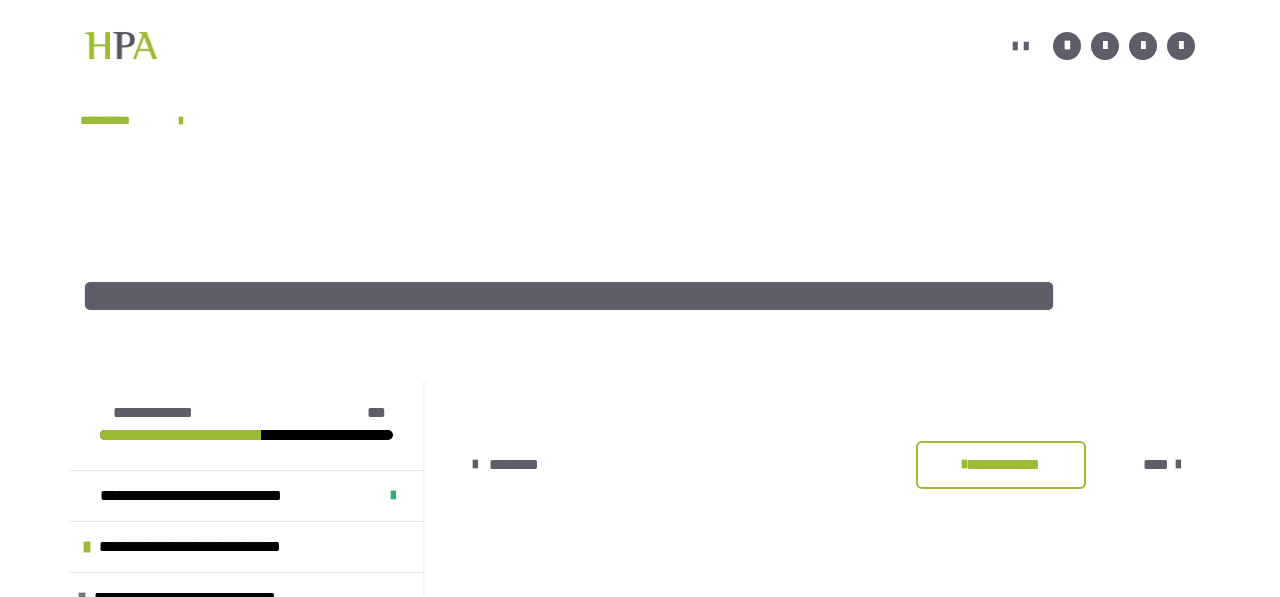 scroll, scrollTop: 0, scrollLeft: 0, axis: both 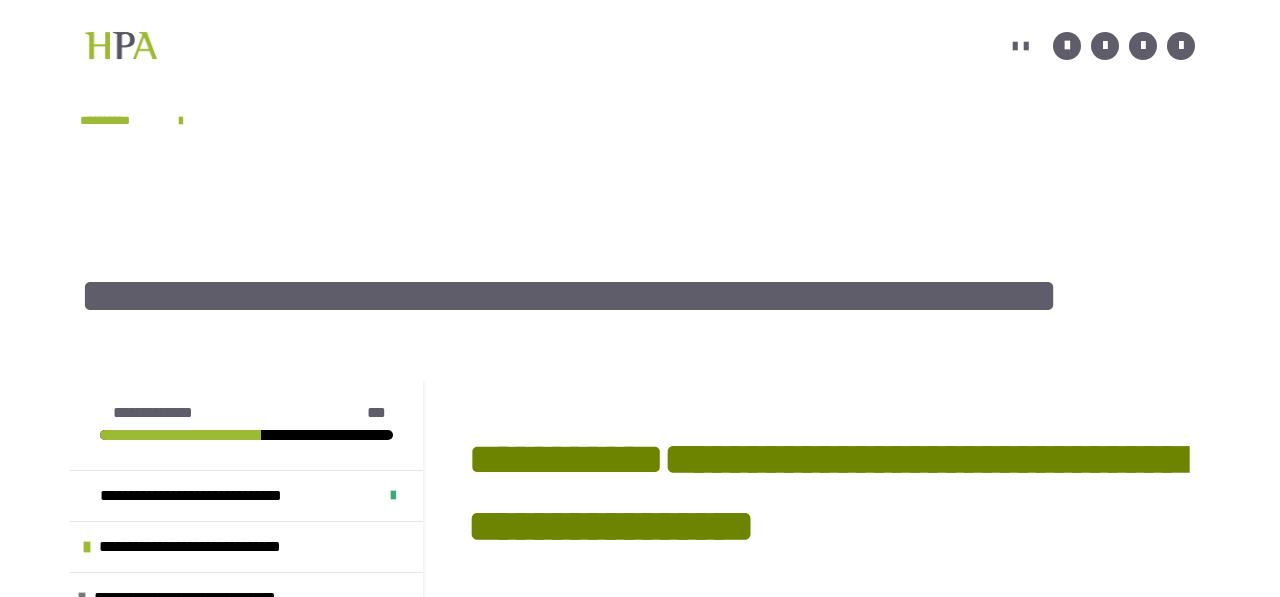 click at bounding box center [121, 46] 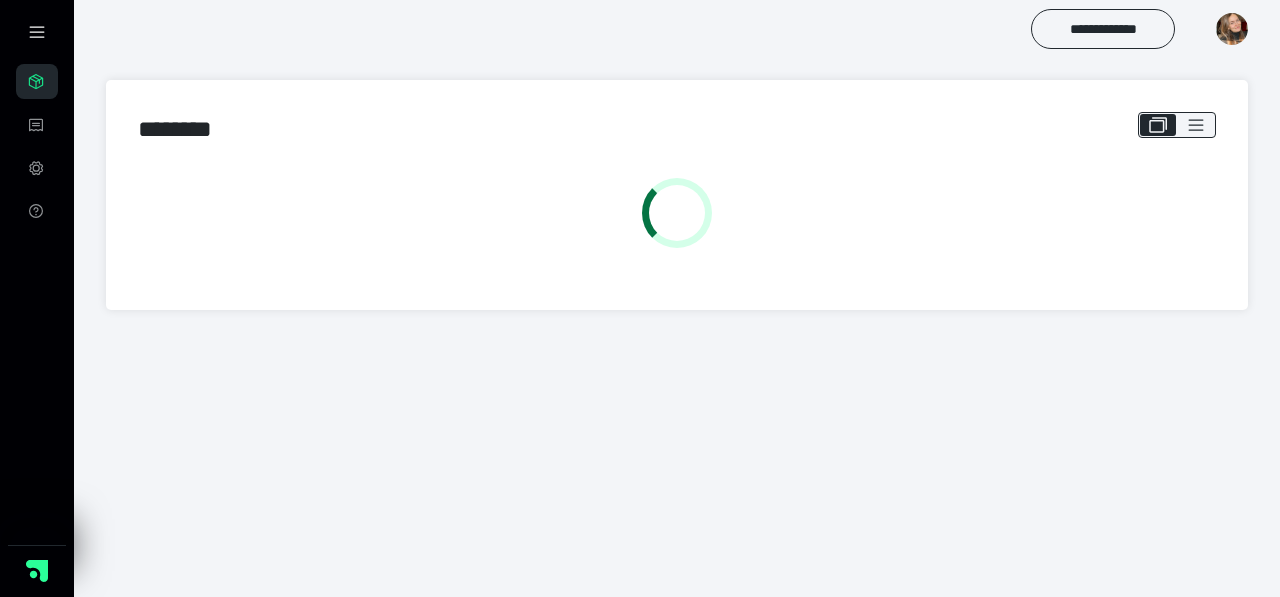 scroll, scrollTop: 0, scrollLeft: 0, axis: both 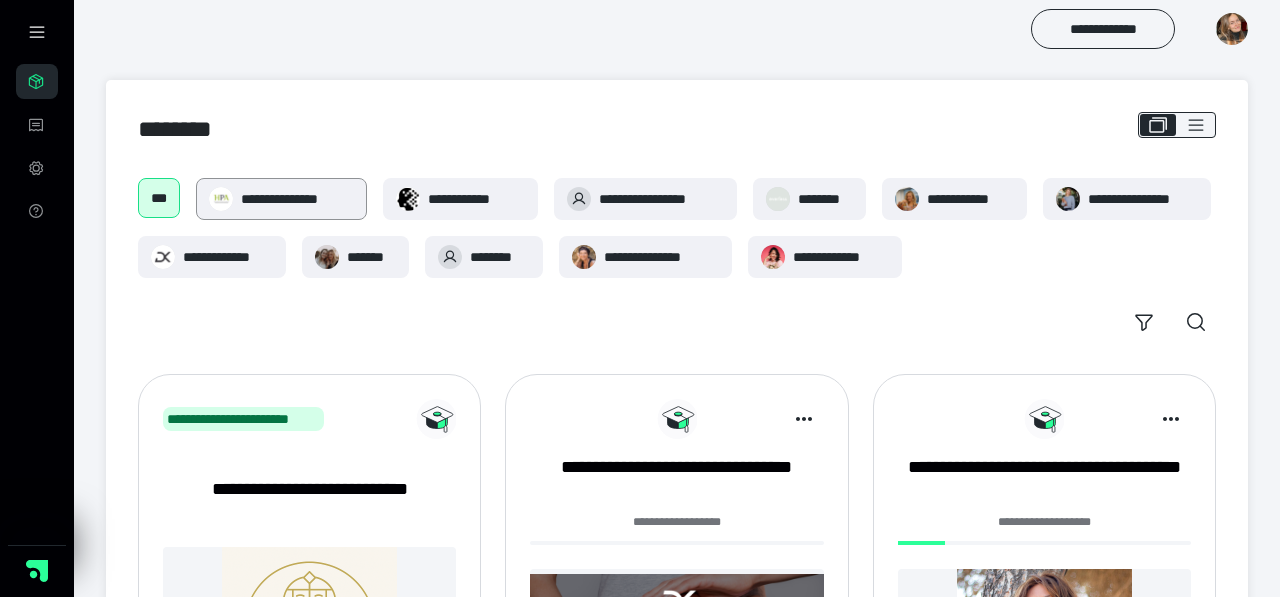 click on "**********" at bounding box center [297, 199] 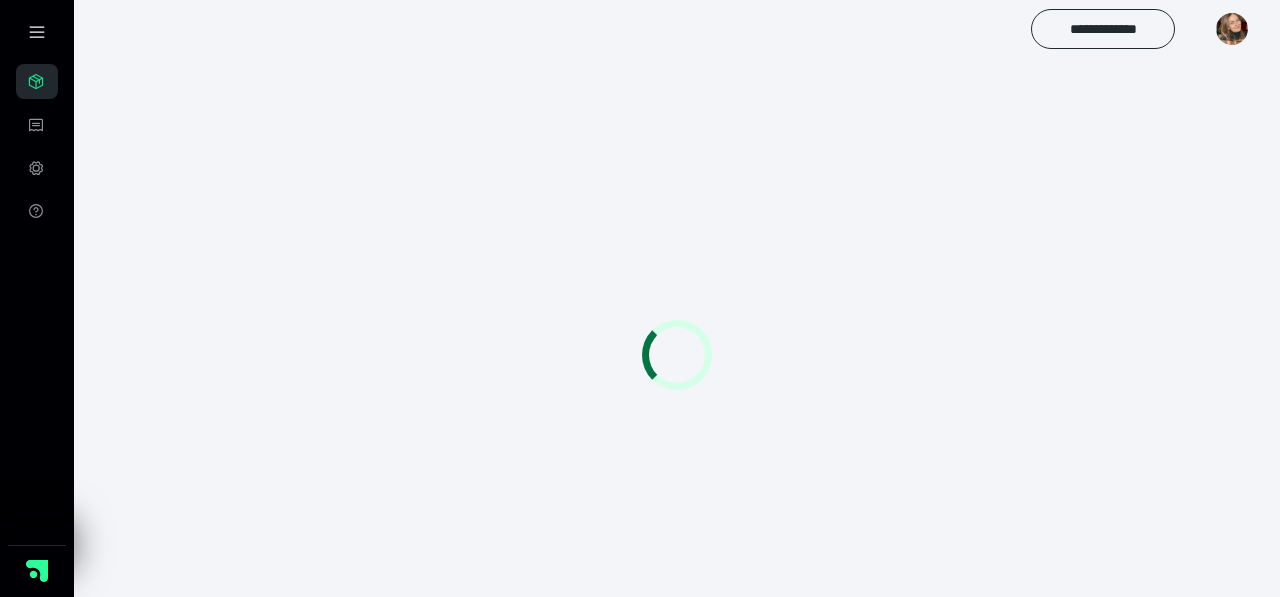 scroll, scrollTop: 0, scrollLeft: 0, axis: both 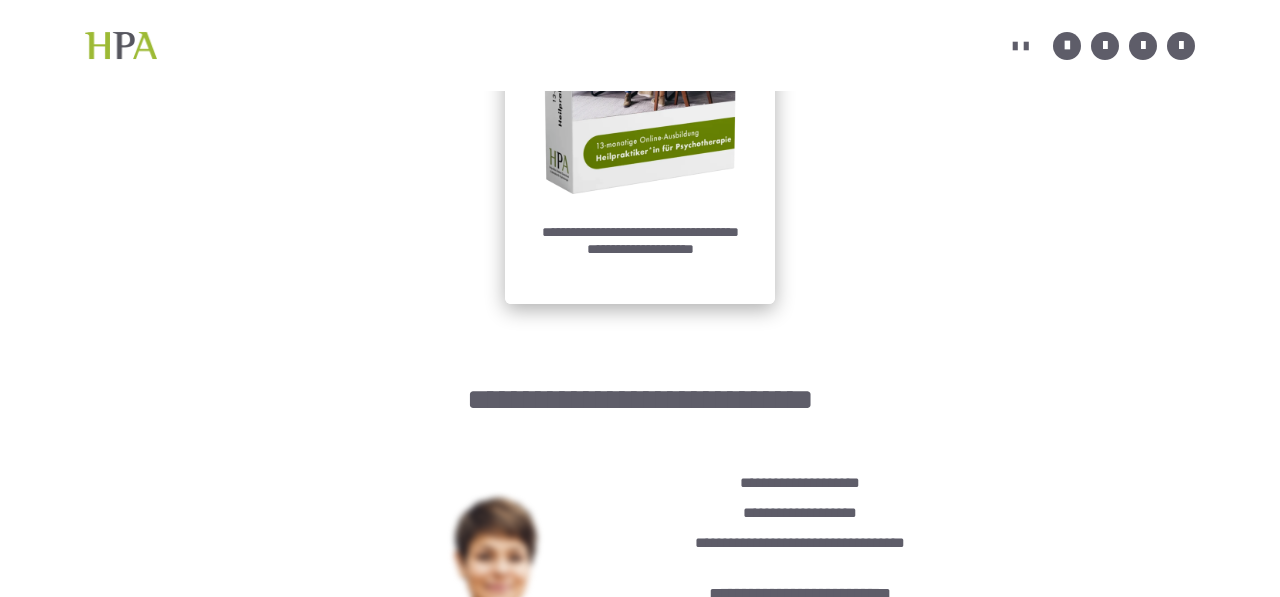 click on "**********" at bounding box center [640, 249] 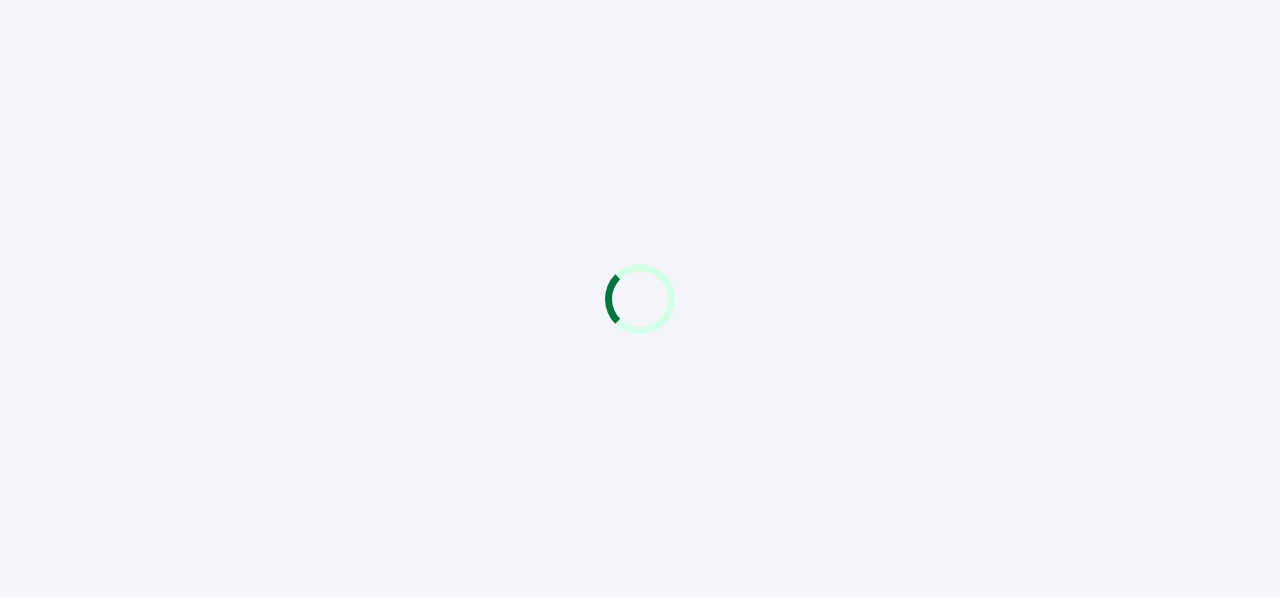 scroll, scrollTop: 0, scrollLeft: 0, axis: both 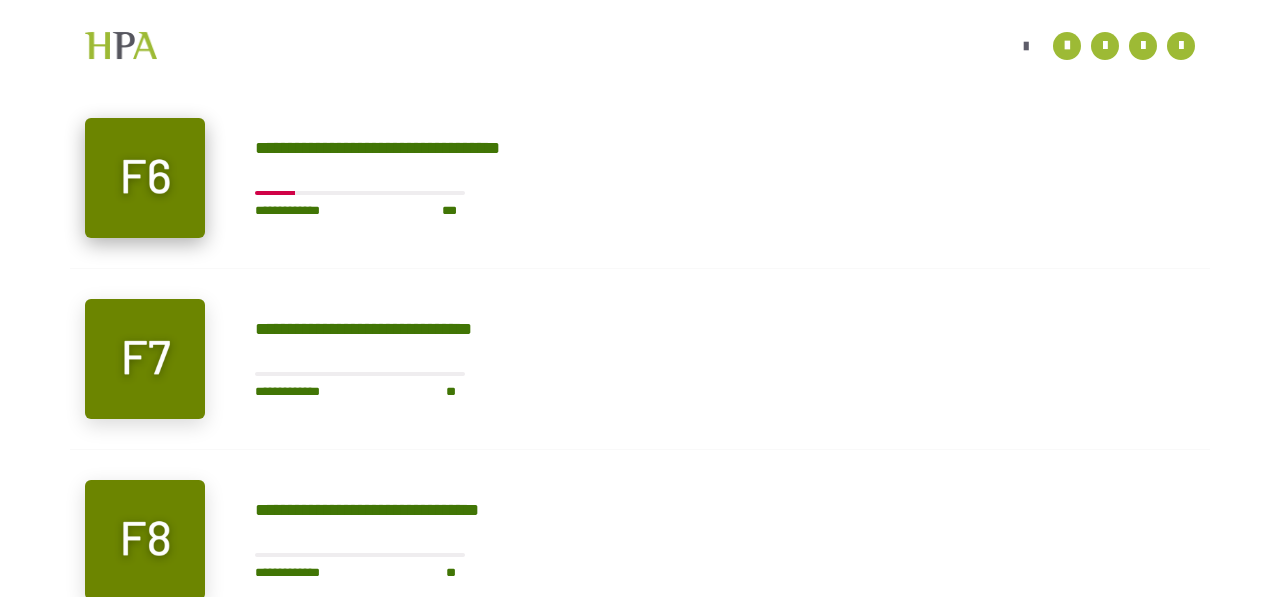 click at bounding box center (145, 178) 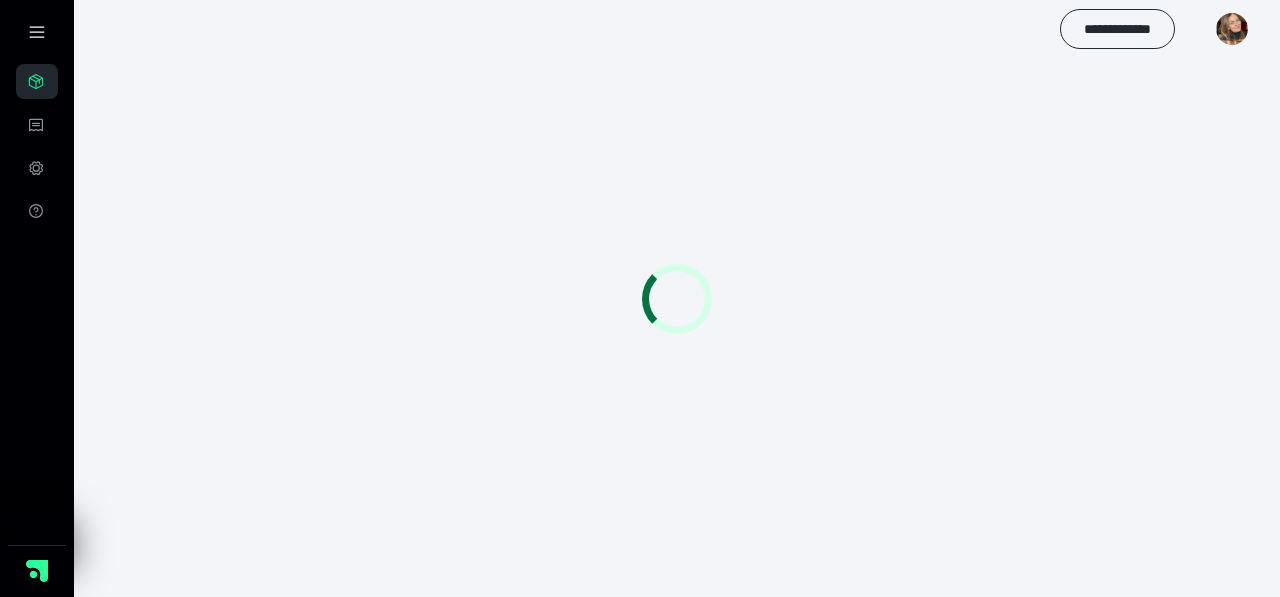 scroll, scrollTop: 56, scrollLeft: 0, axis: vertical 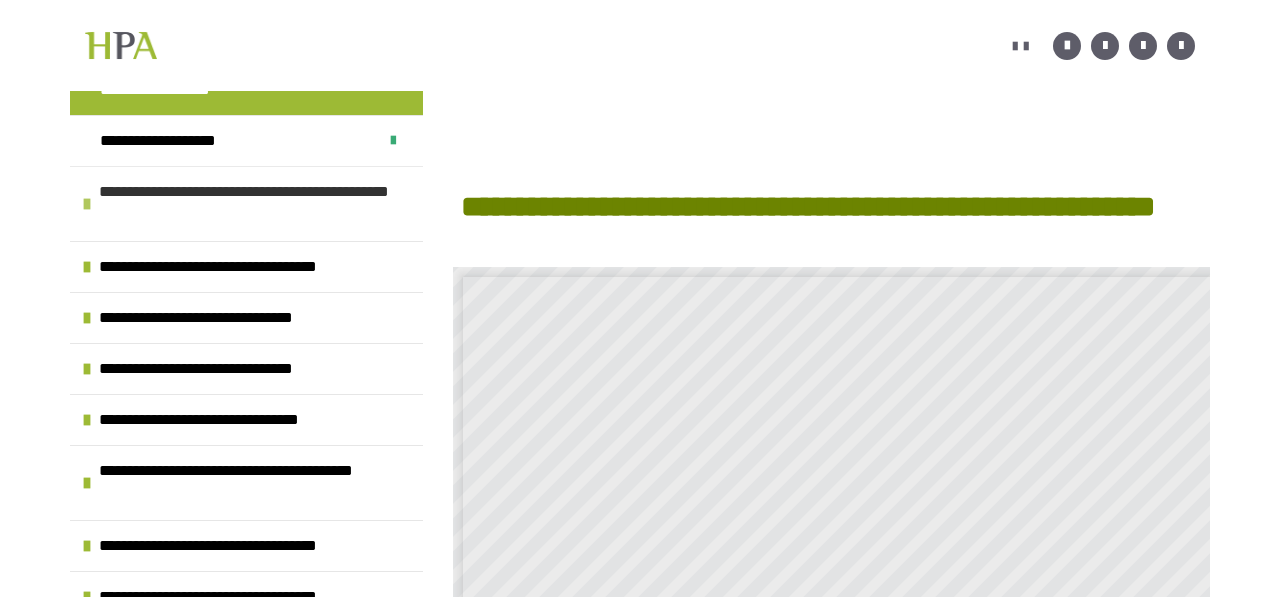 click on "**********" at bounding box center [256, 204] 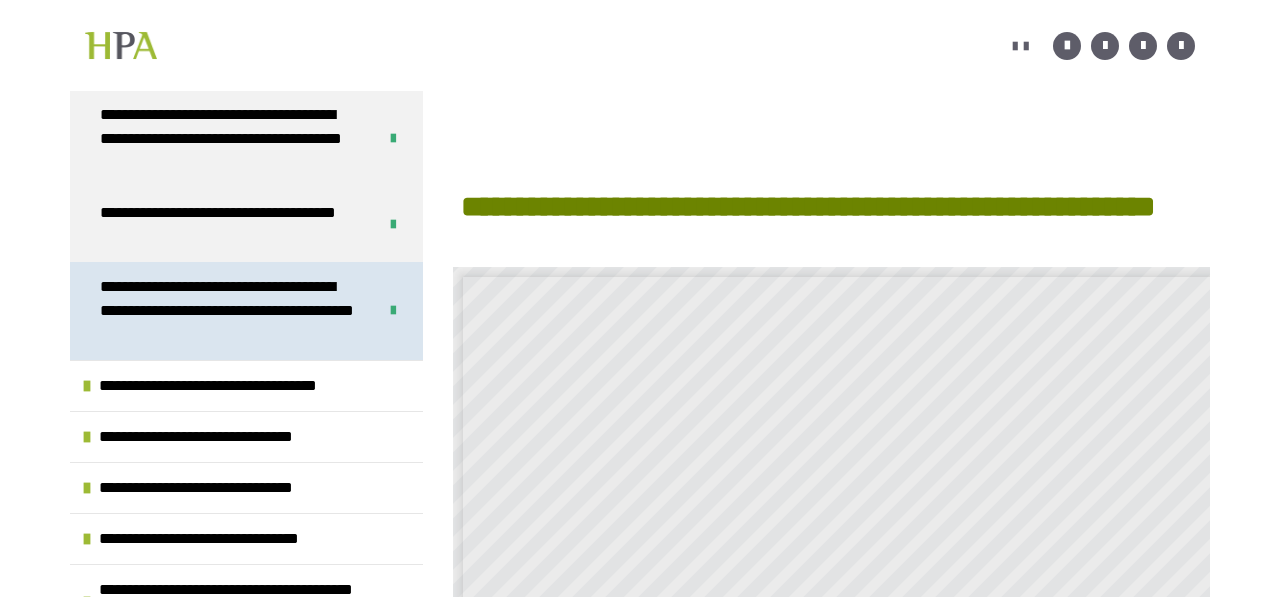 scroll, scrollTop: 0, scrollLeft: 0, axis: both 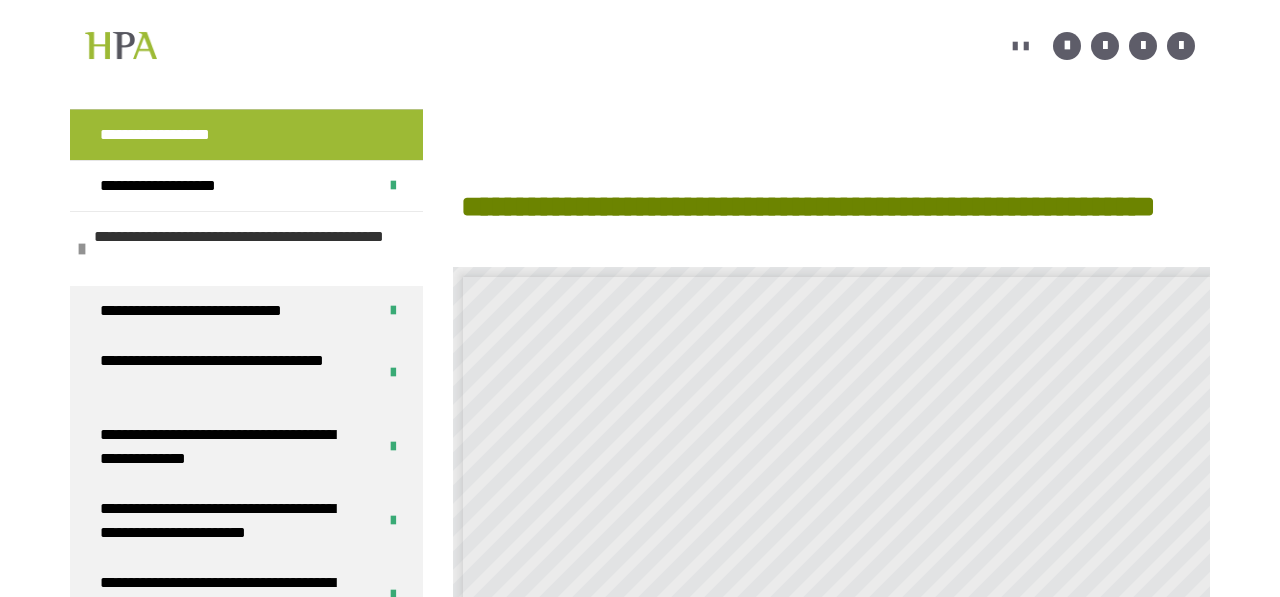 click on "**********" at bounding box center (251, 249) 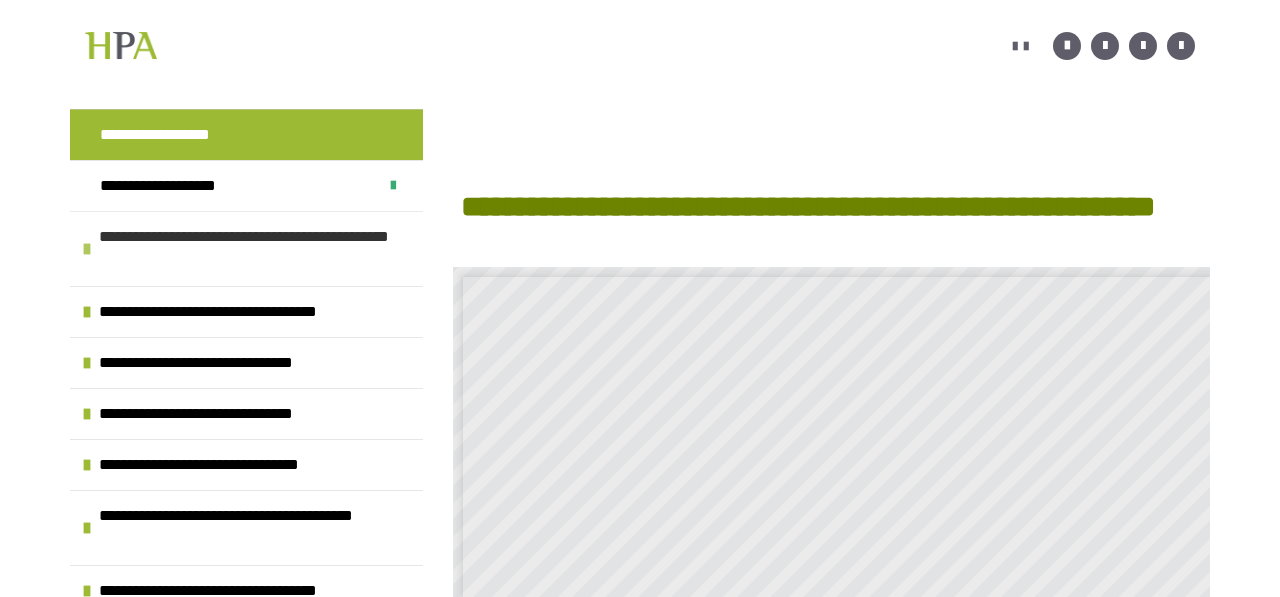 scroll, scrollTop: 42, scrollLeft: 0, axis: vertical 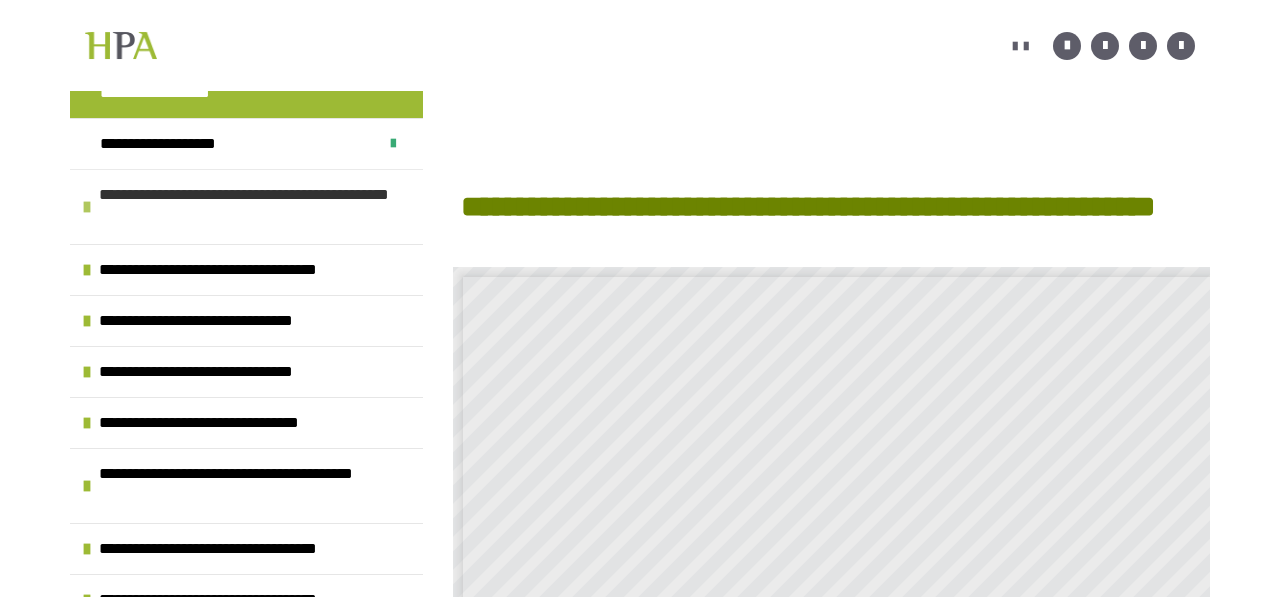 click on "**********" at bounding box center (256, 207) 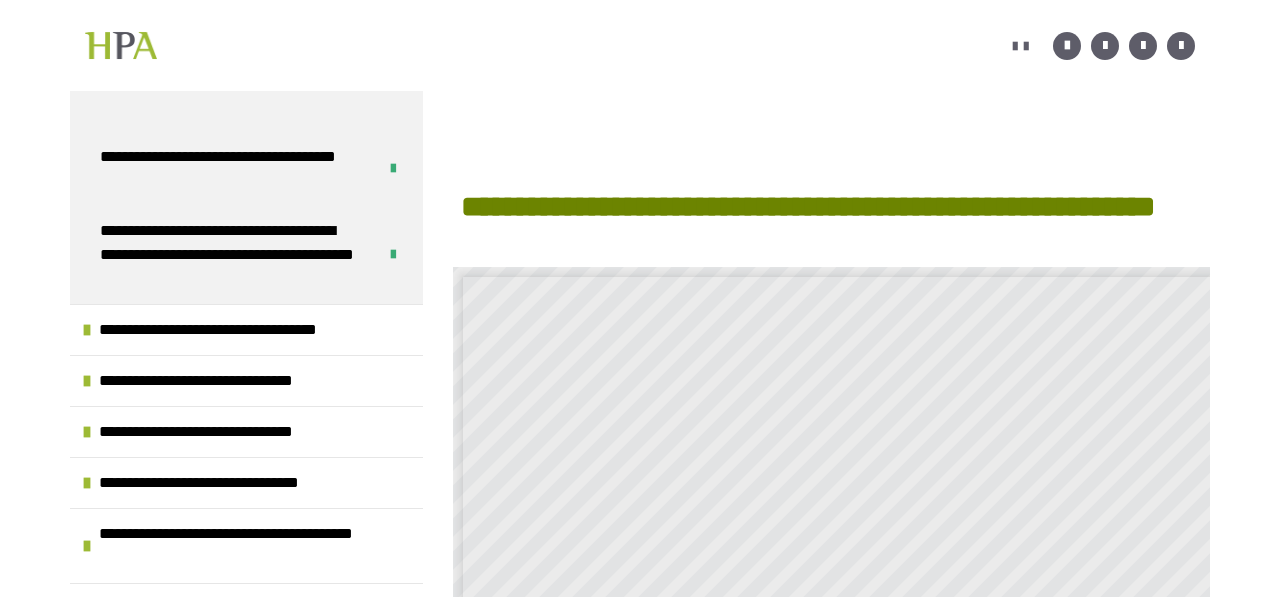 scroll, scrollTop: 773, scrollLeft: 0, axis: vertical 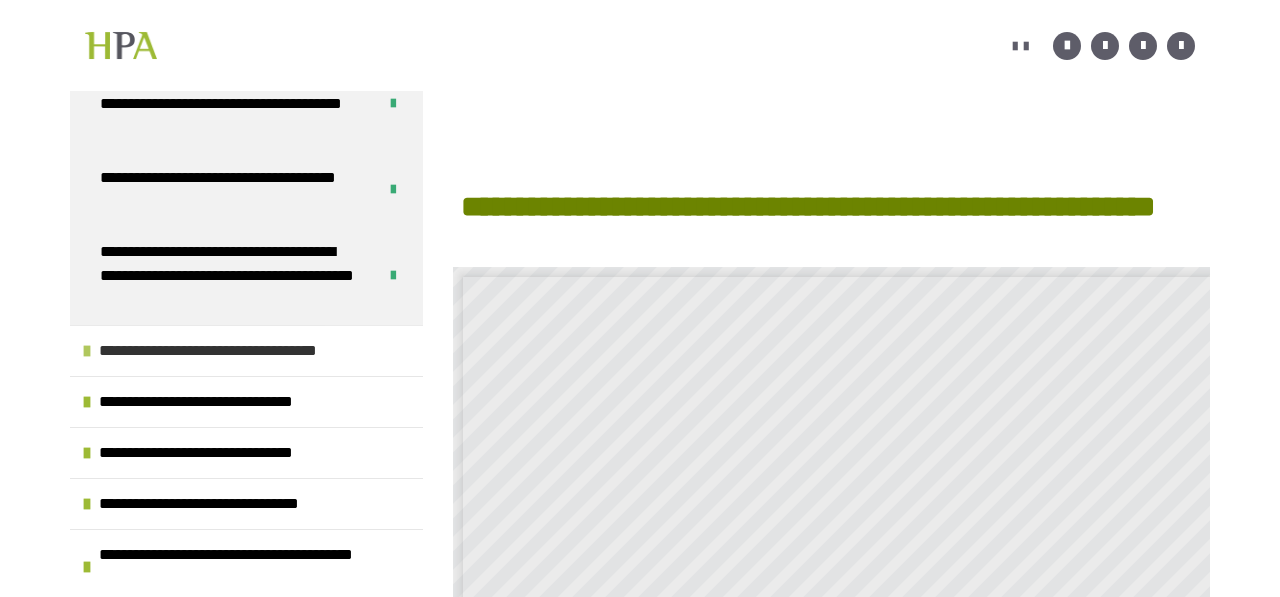 click on "**********" at bounding box center [239, 351] 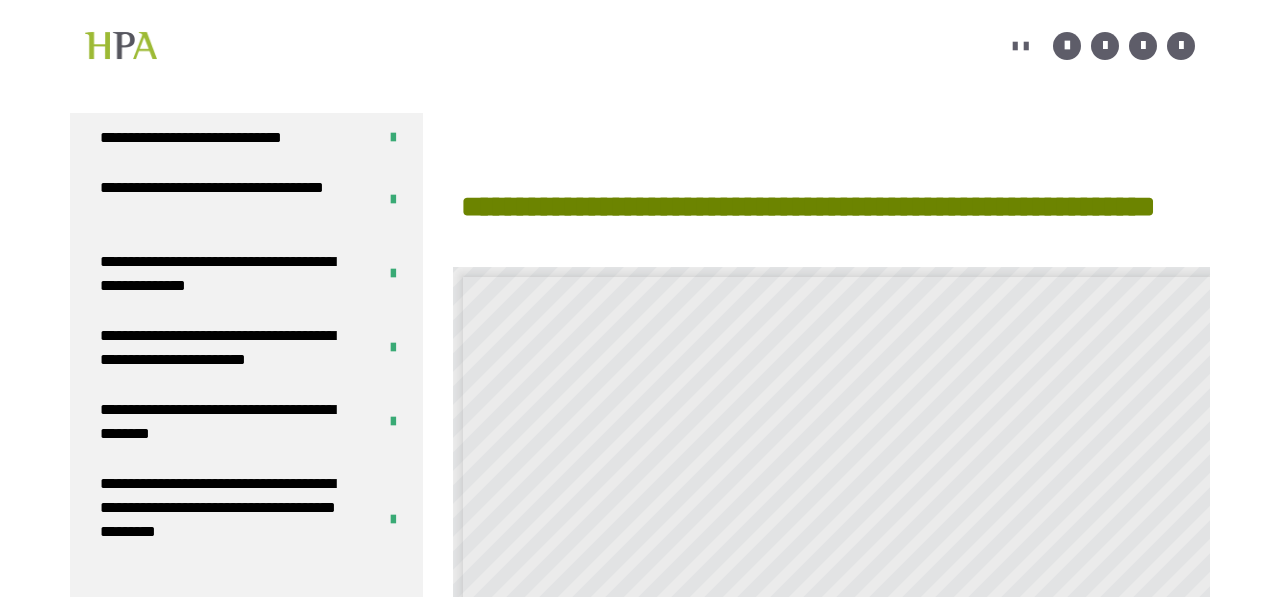 scroll, scrollTop: 0, scrollLeft: 0, axis: both 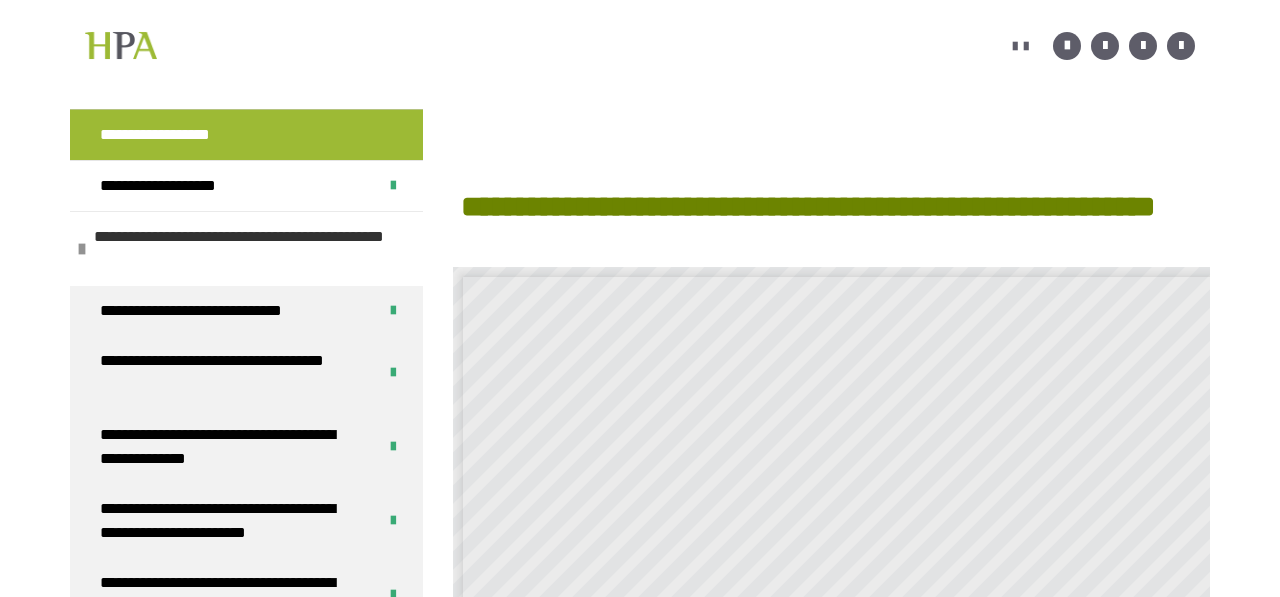 click on "**********" at bounding box center [251, 249] 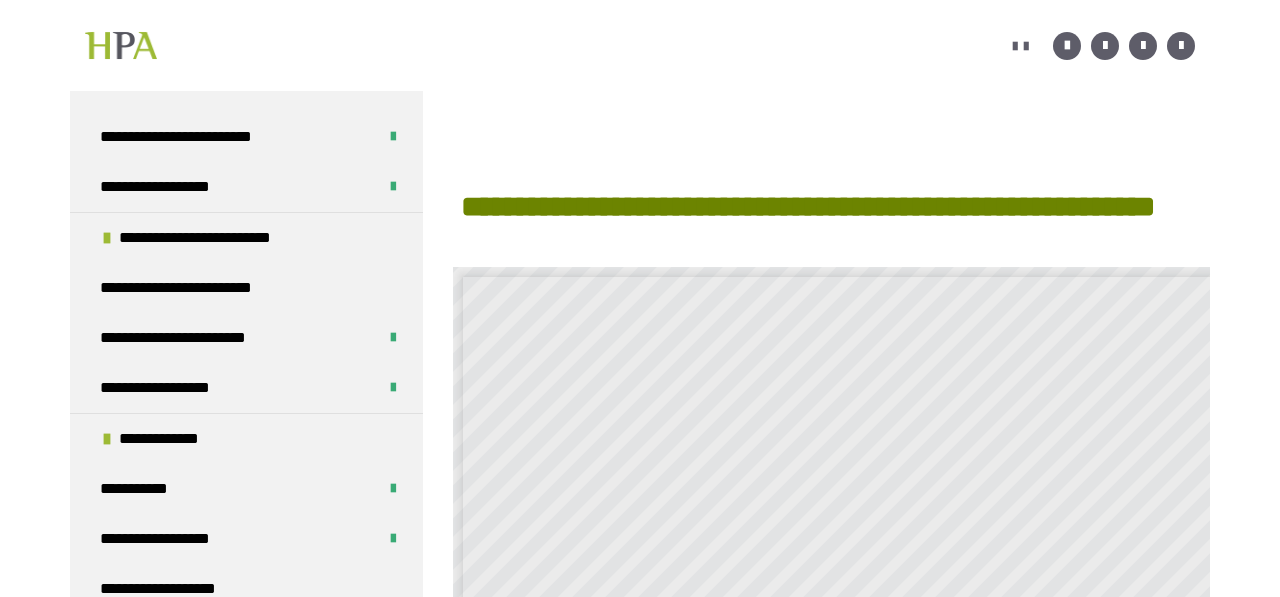 scroll, scrollTop: 555, scrollLeft: 0, axis: vertical 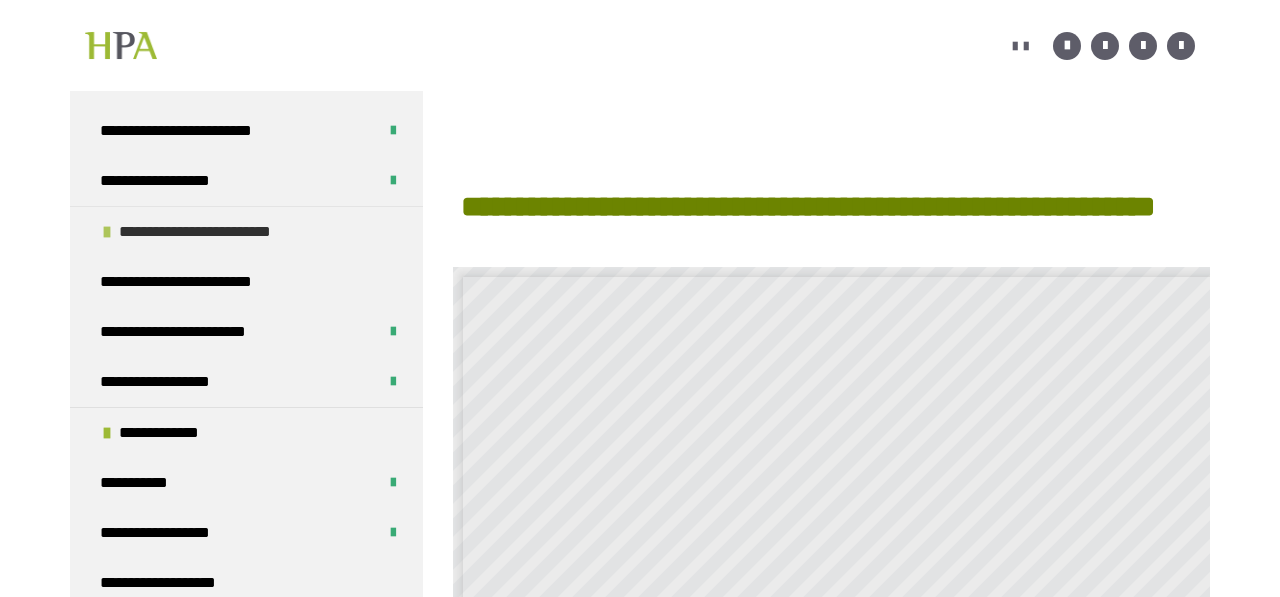 click on "**********" at bounding box center (216, 232) 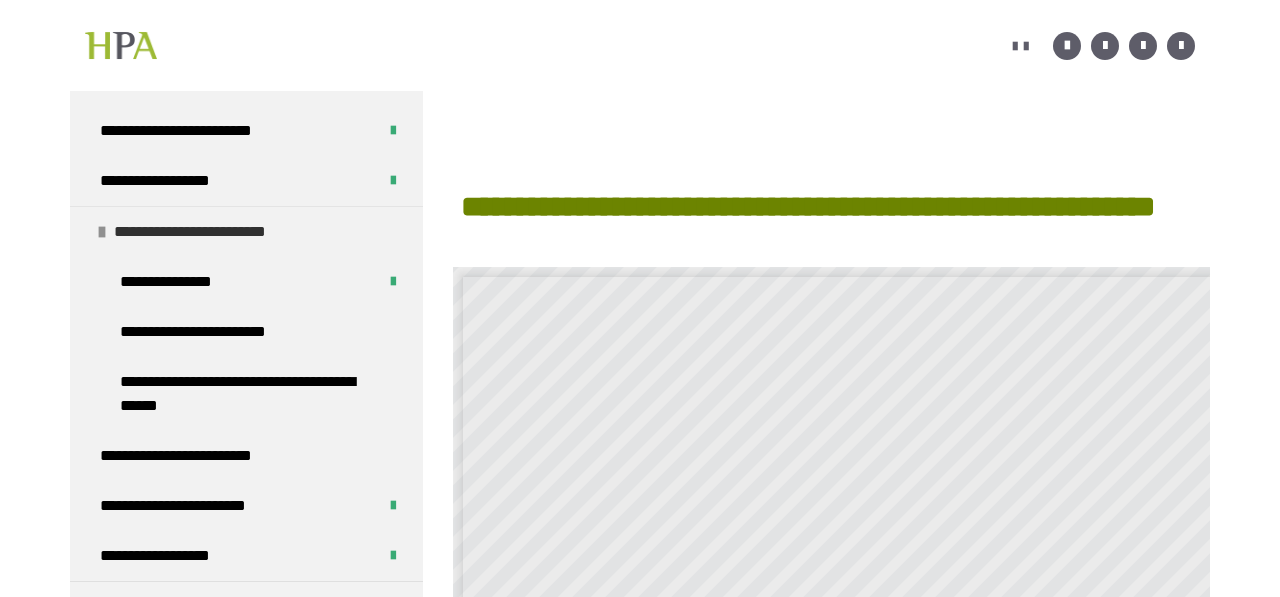 click on "**********" at bounding box center (211, 232) 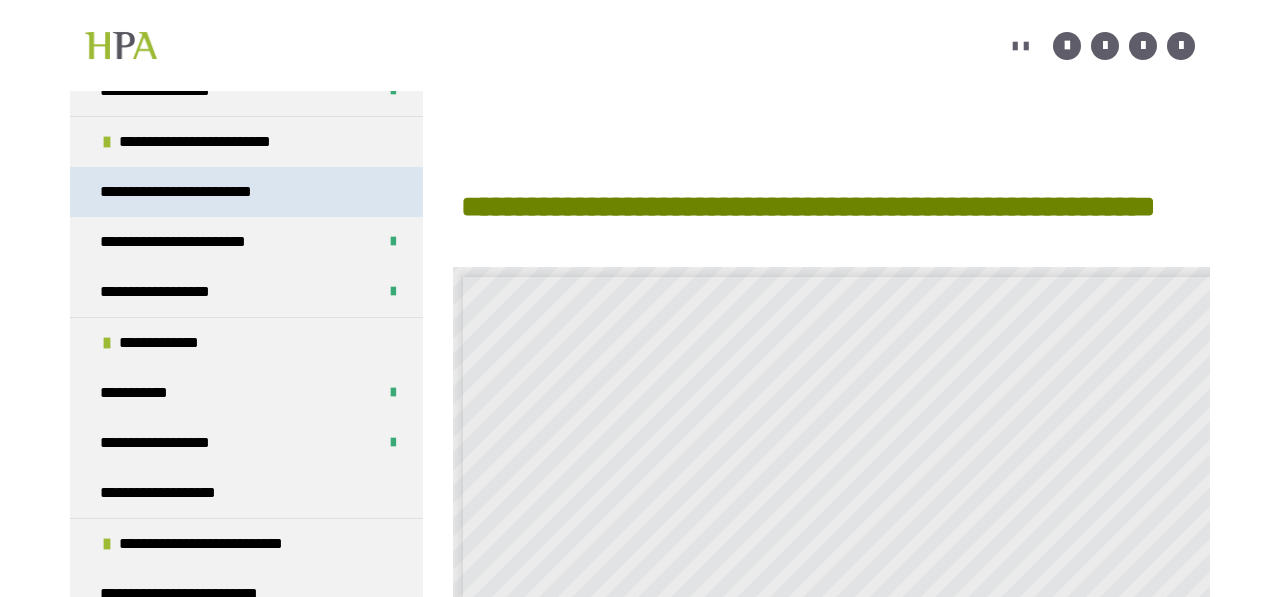 scroll, scrollTop: 655, scrollLeft: 0, axis: vertical 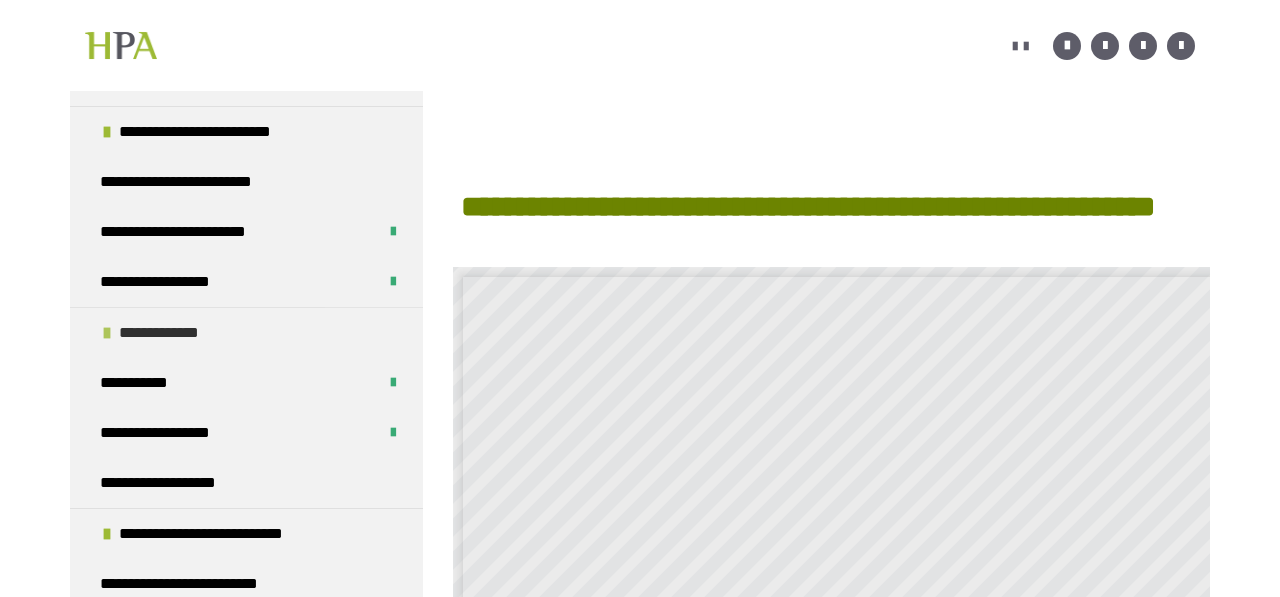 click on "**********" at bounding box center (165, 333) 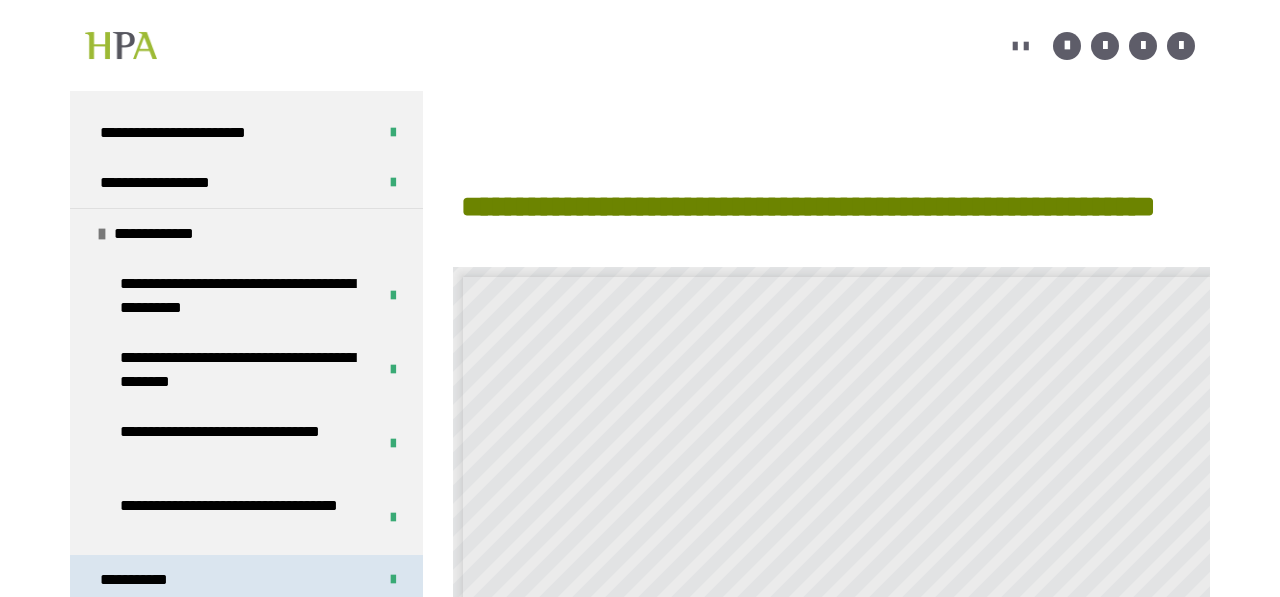 scroll, scrollTop: 753, scrollLeft: 0, axis: vertical 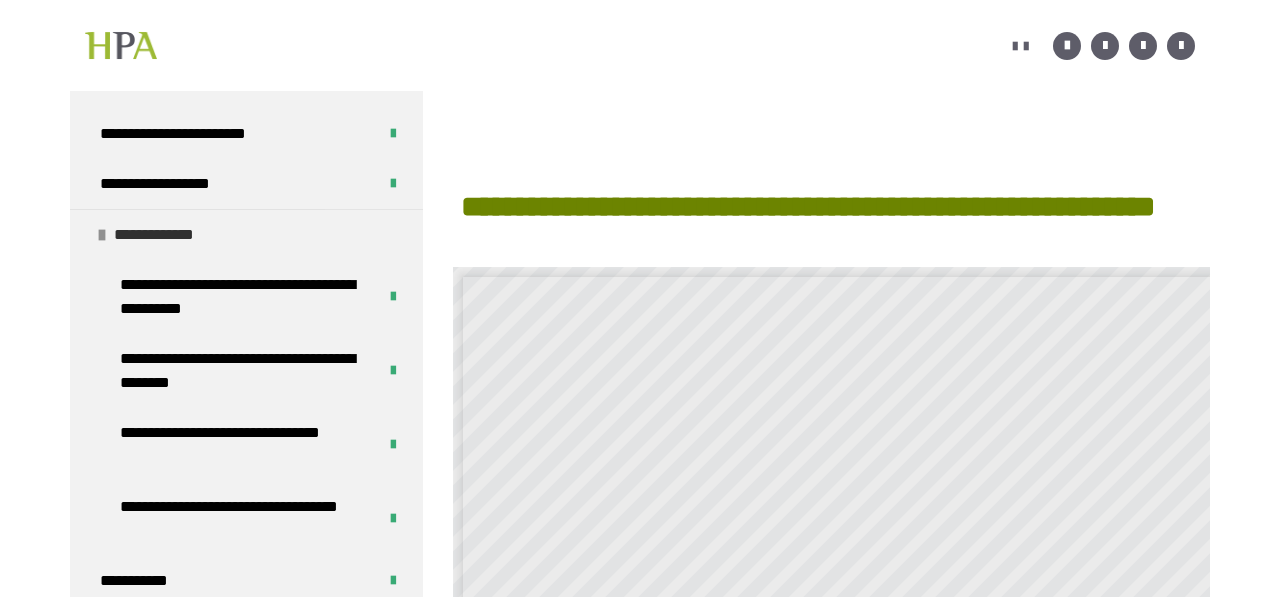click on "**********" at bounding box center [160, 235] 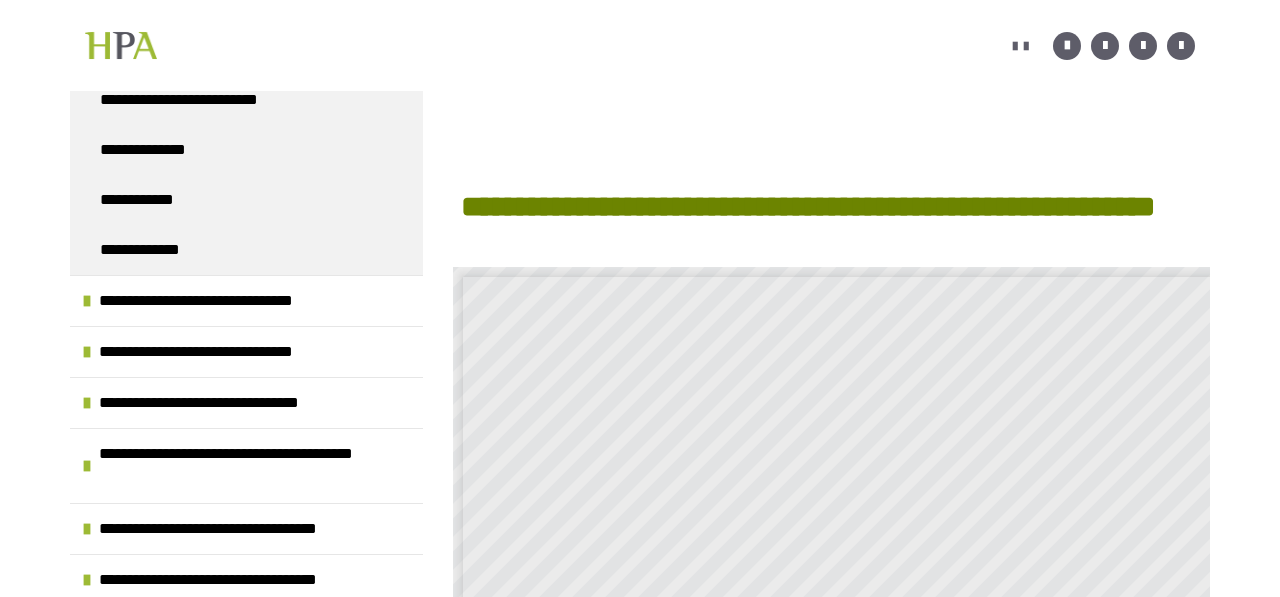 scroll, scrollTop: 1213, scrollLeft: 0, axis: vertical 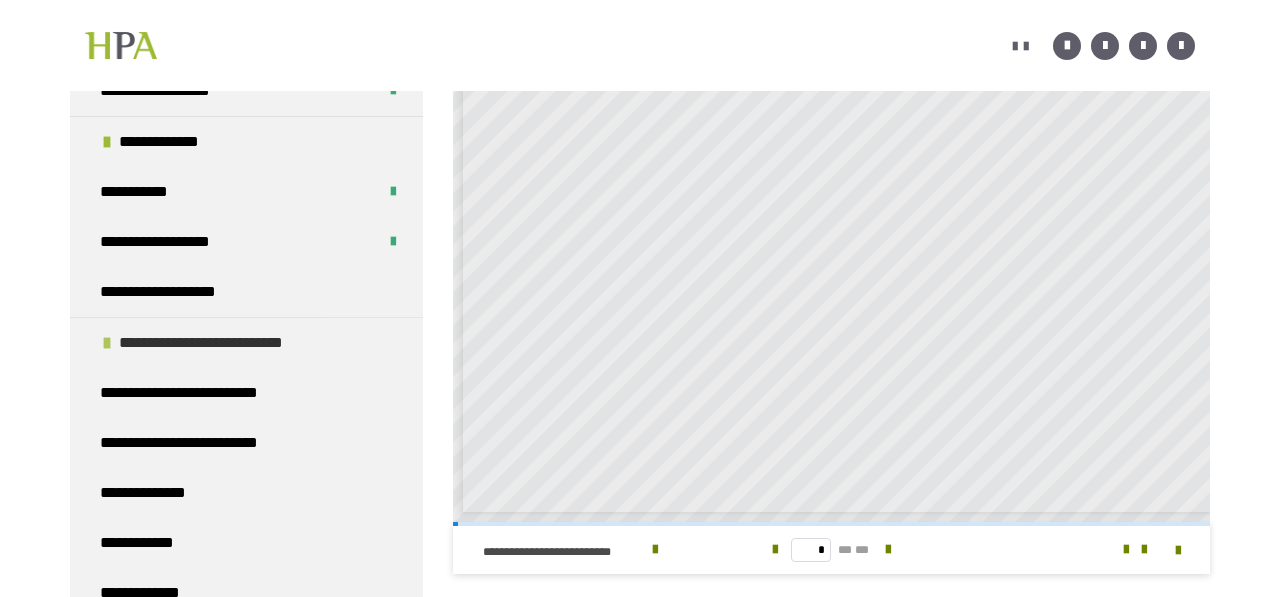 click on "**********" at bounding box center (226, 343) 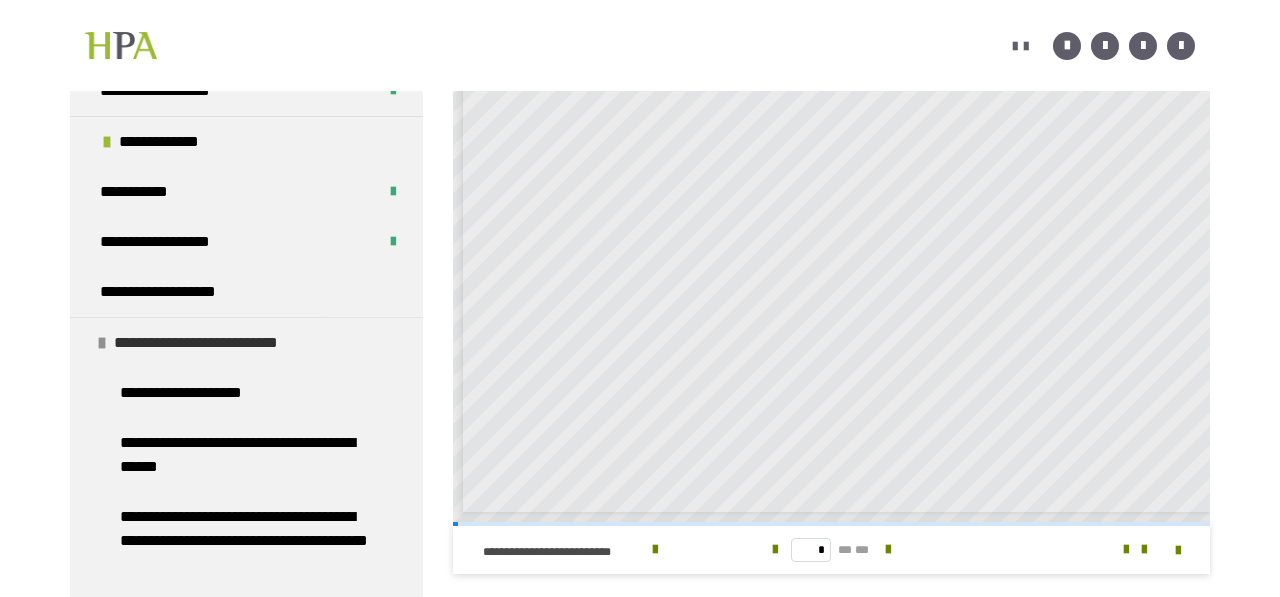 click on "**********" at bounding box center (221, 343) 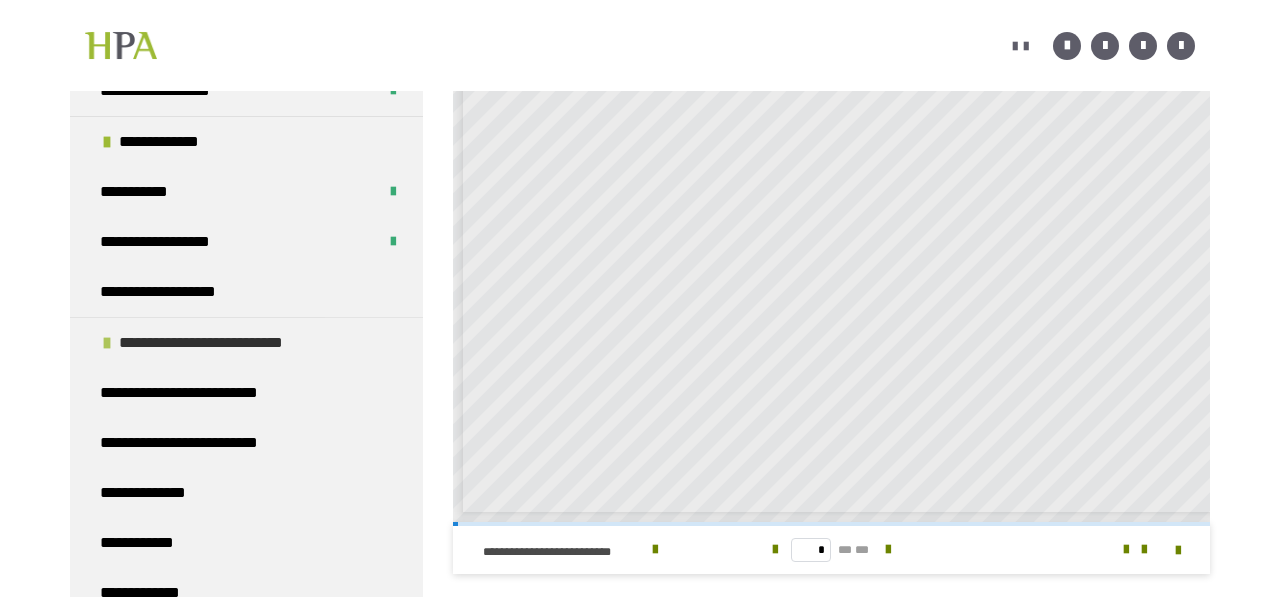 click on "**********" at bounding box center (226, 343) 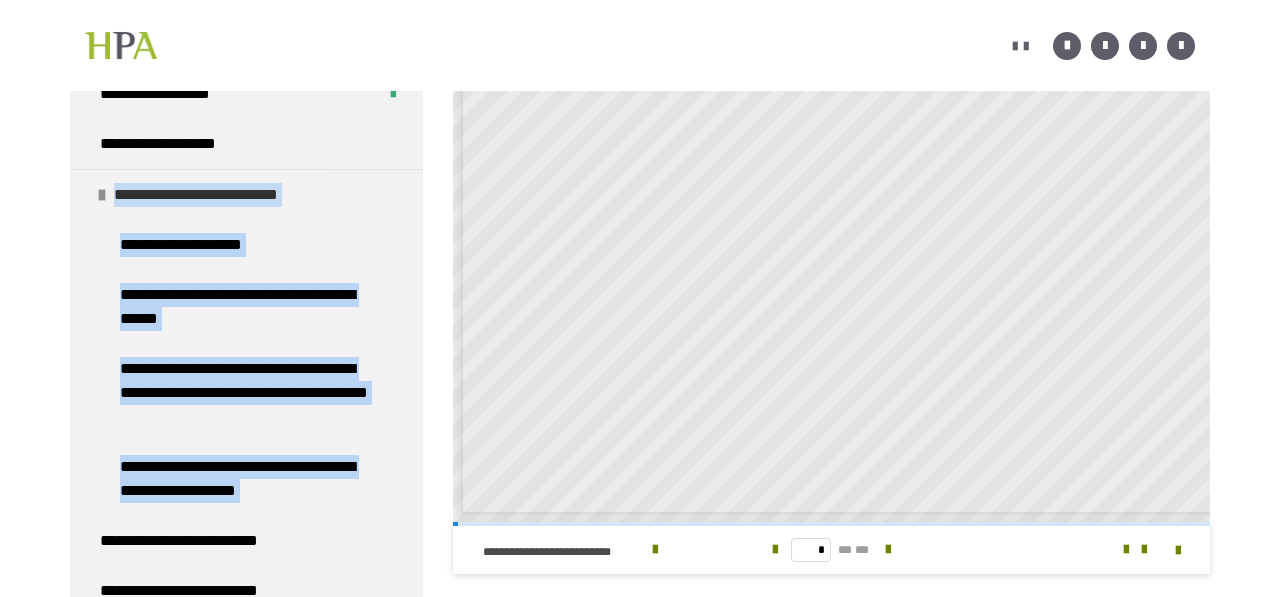 scroll, scrollTop: 1024, scrollLeft: 0, axis: vertical 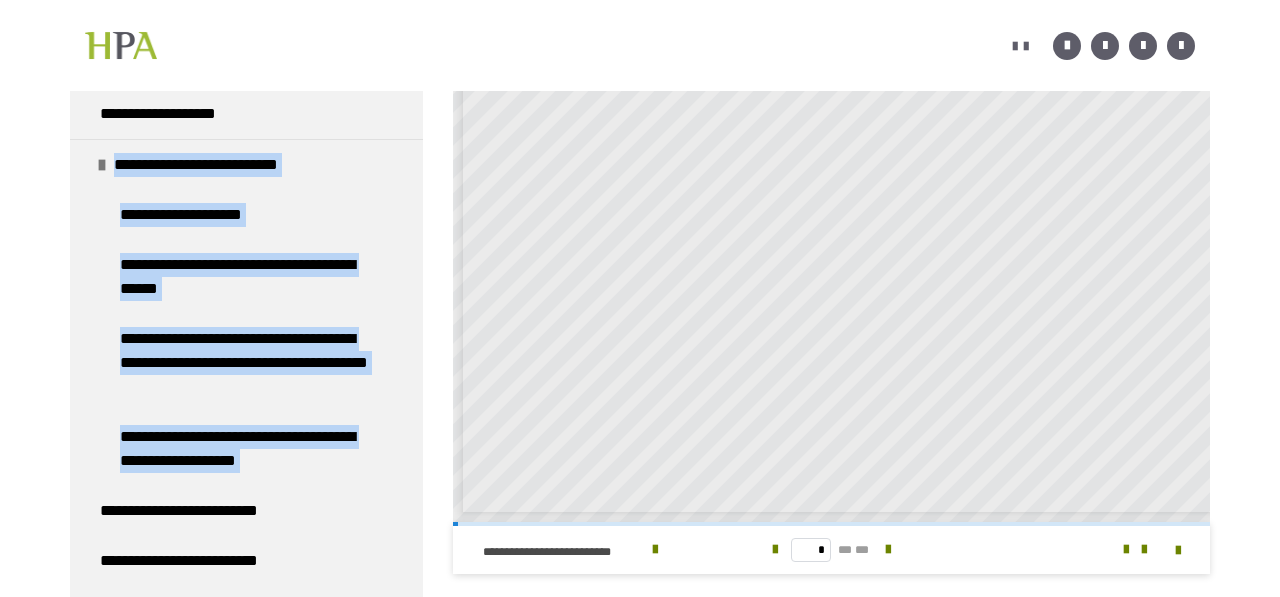 click on "**********" at bounding box center (640, 1067) 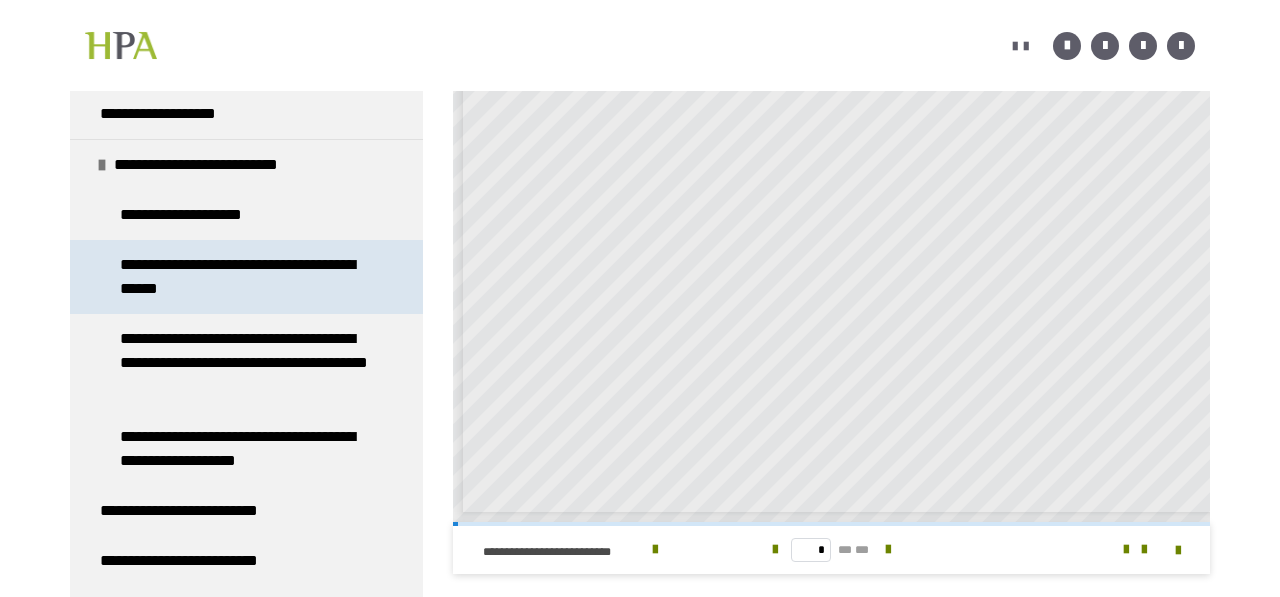scroll, scrollTop: 953, scrollLeft: 0, axis: vertical 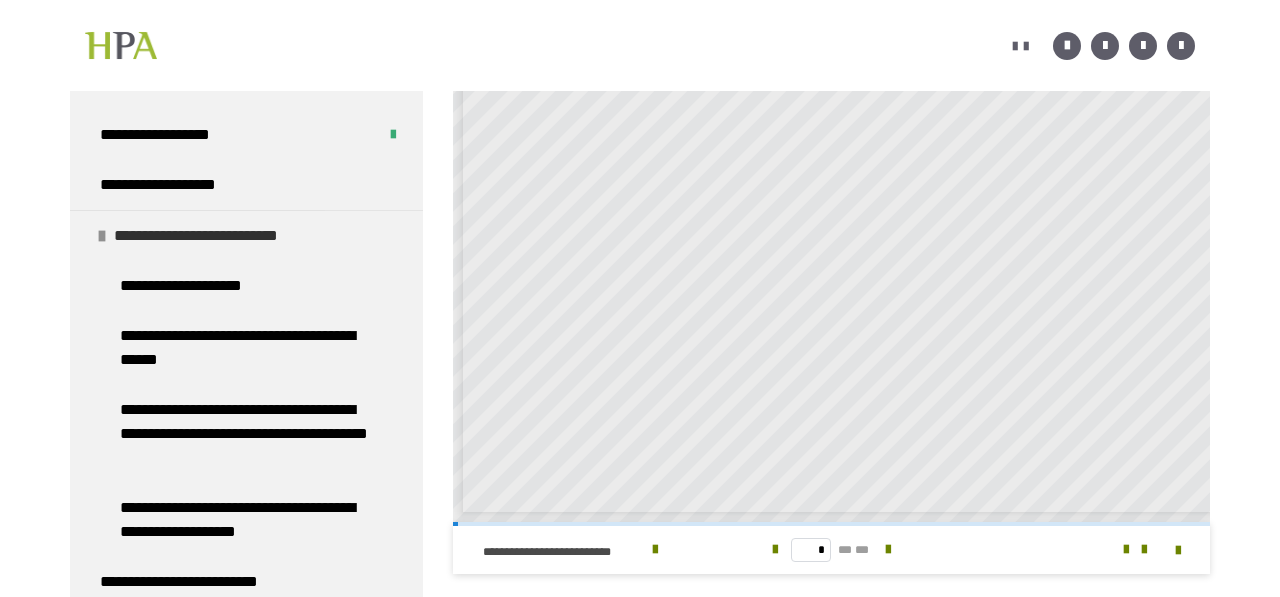 click on "**********" at bounding box center (221, 236) 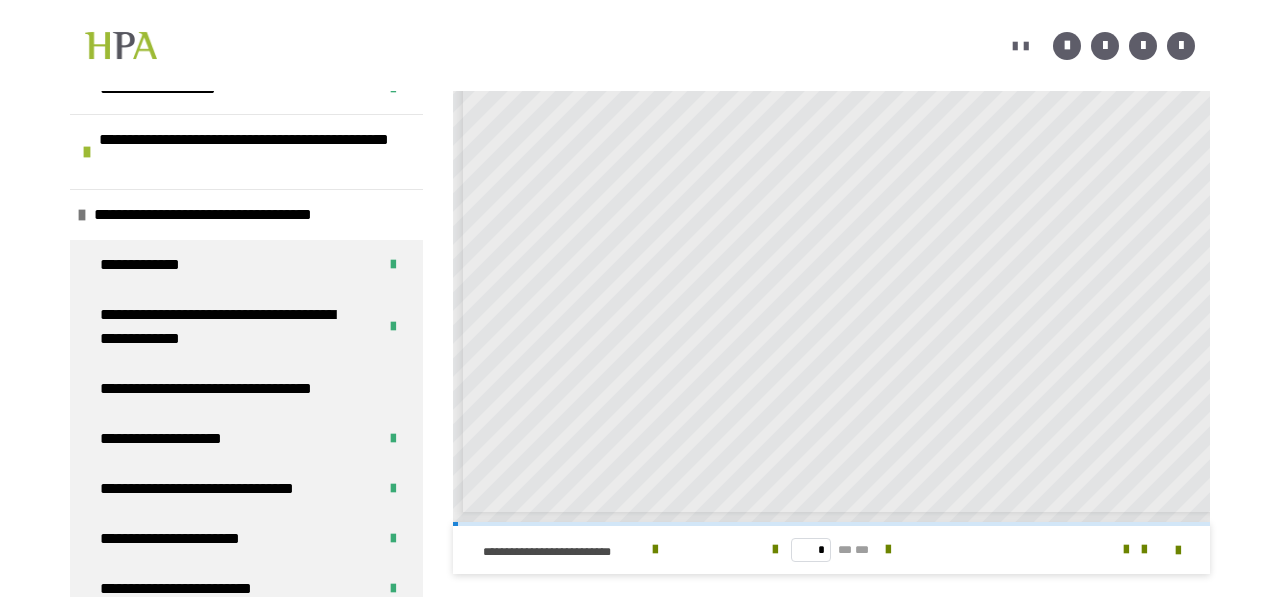 scroll, scrollTop: 88, scrollLeft: 0, axis: vertical 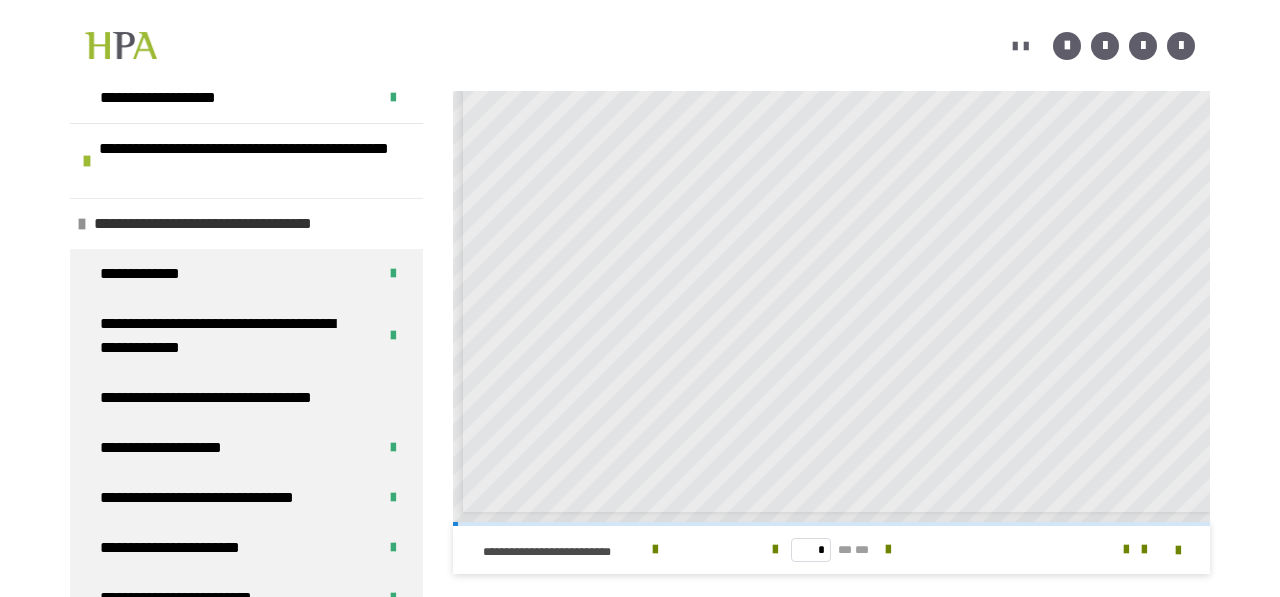 click on "**********" at bounding box center [234, 224] 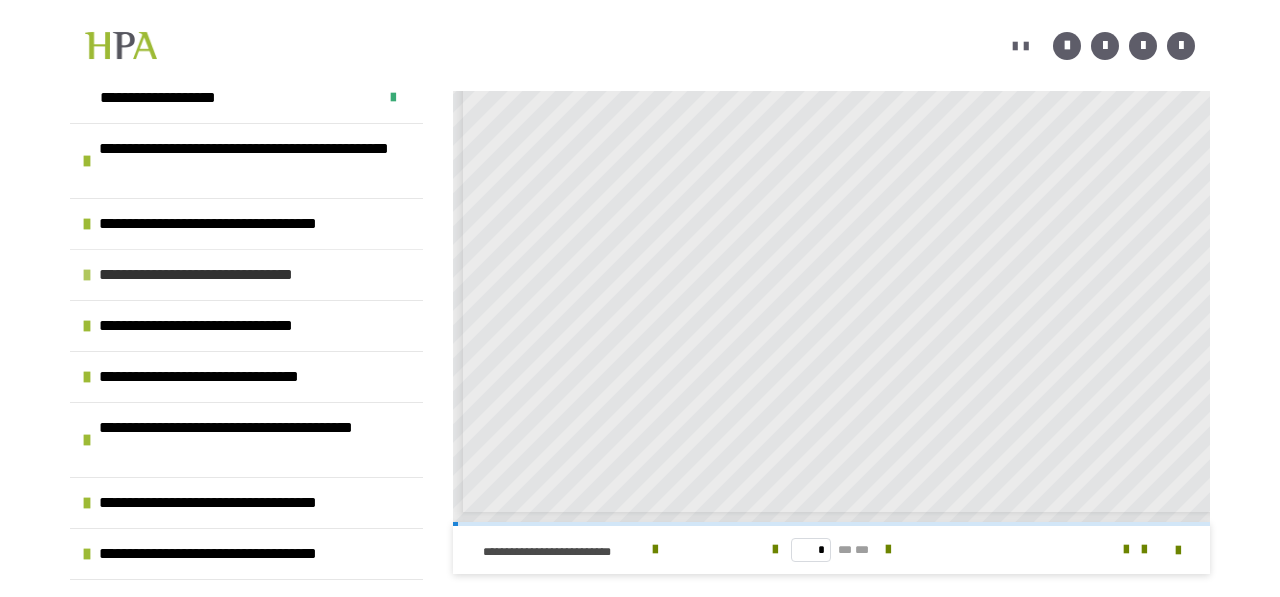 click on "**********" at bounding box center (225, 275) 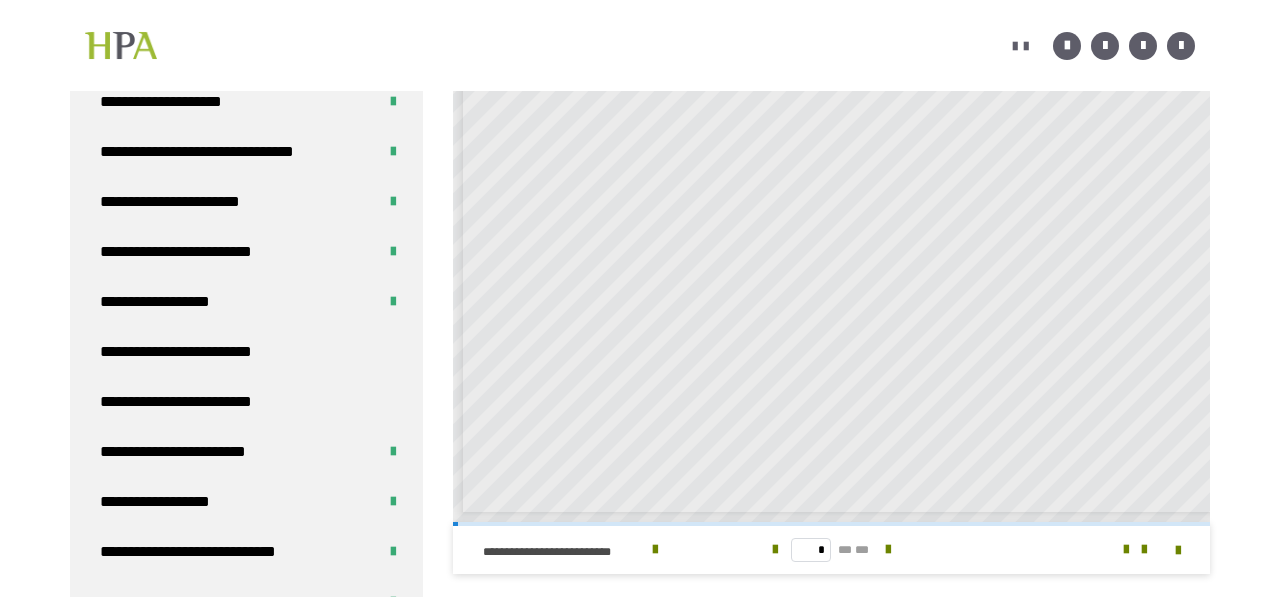 scroll, scrollTop: 522, scrollLeft: 0, axis: vertical 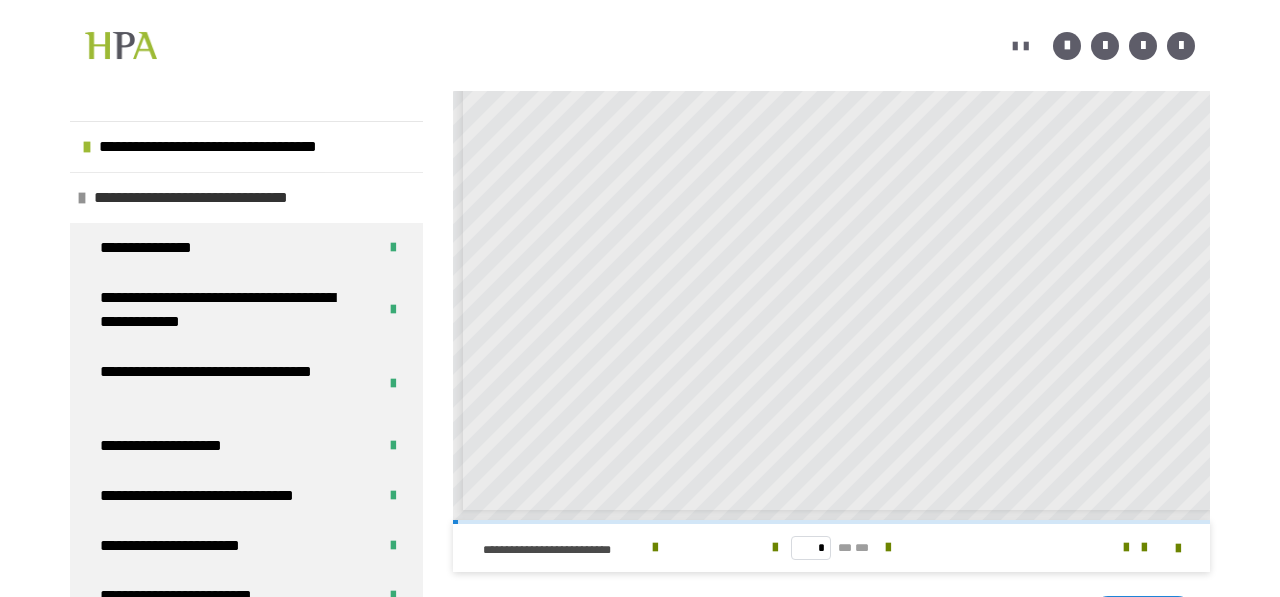 click on "**********" at bounding box center (220, 198) 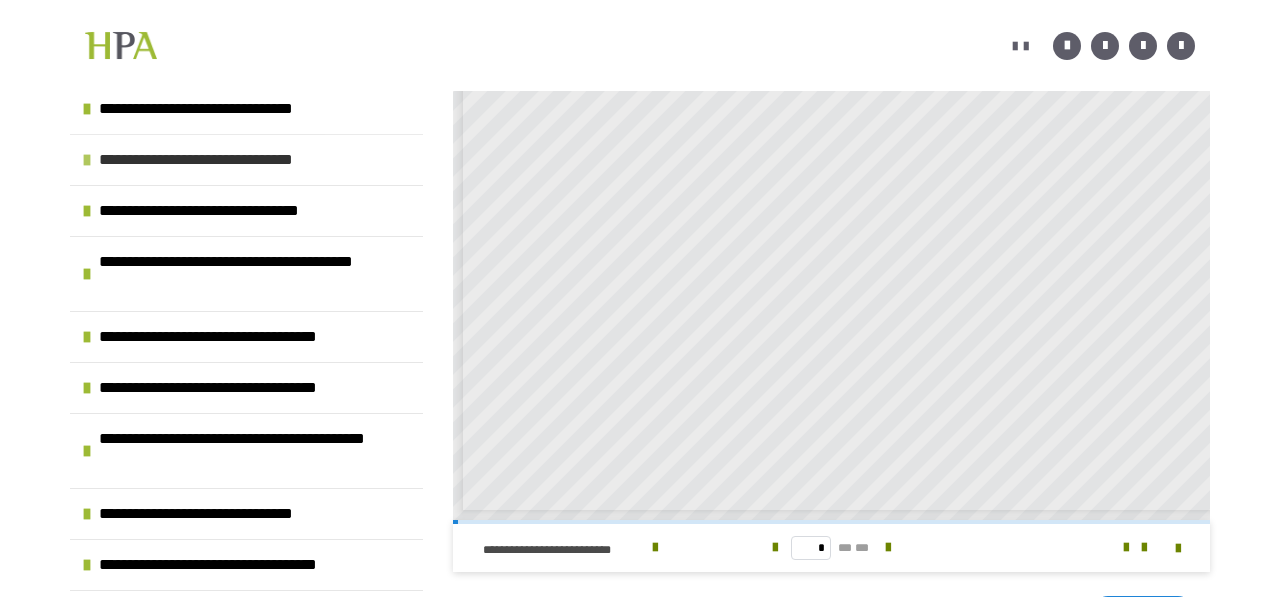 scroll, scrollTop: 229, scrollLeft: 0, axis: vertical 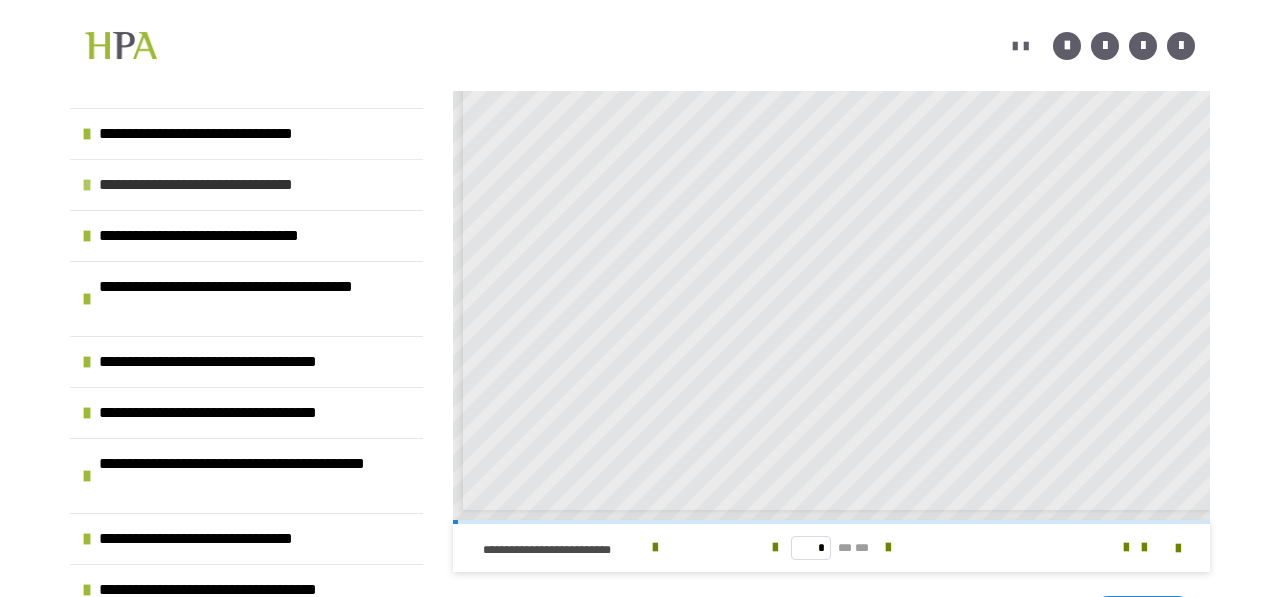 click on "**********" at bounding box center (224, 185) 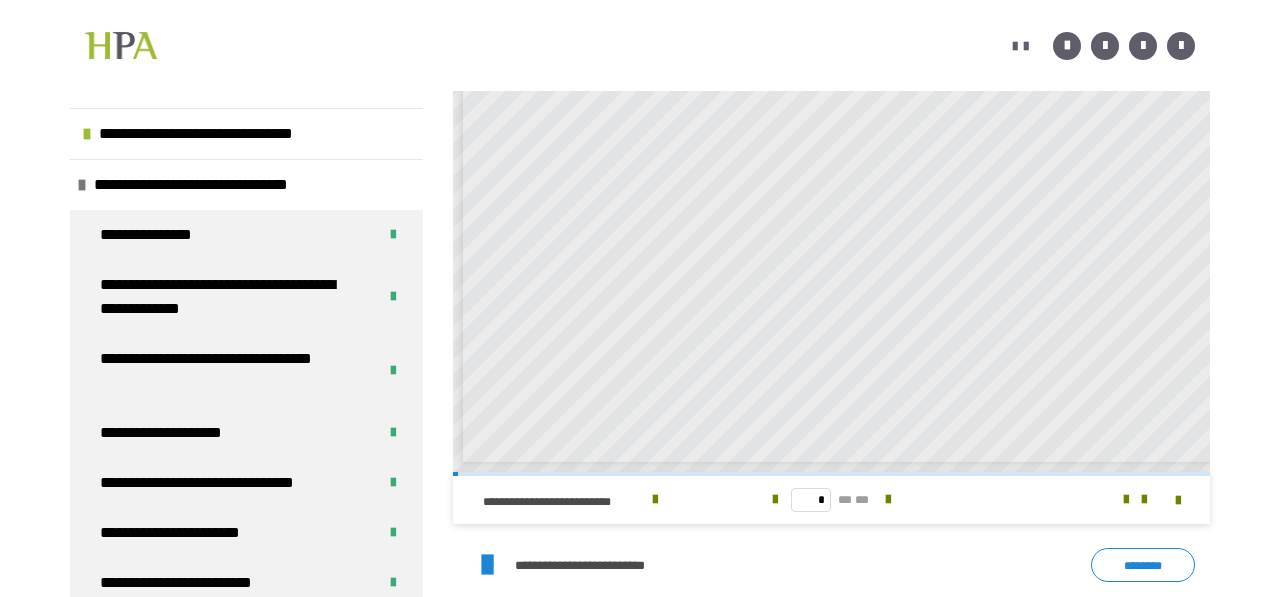 scroll, scrollTop: 651, scrollLeft: 0, axis: vertical 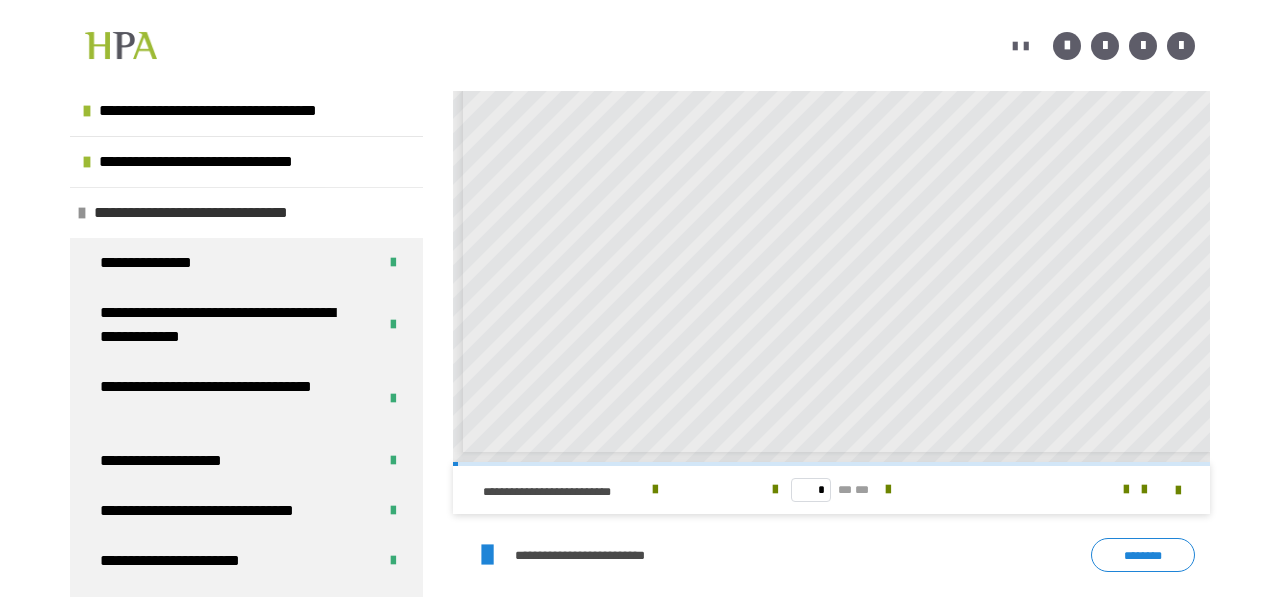 click on "**********" at bounding box center [219, 213] 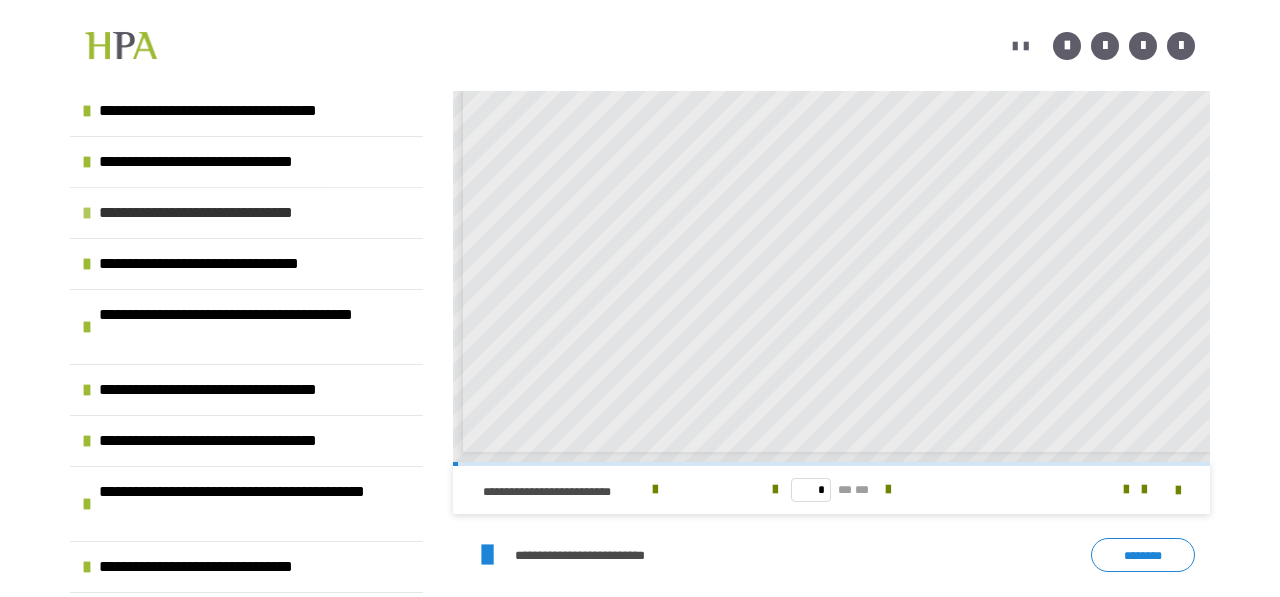click on "**********" at bounding box center (224, 213) 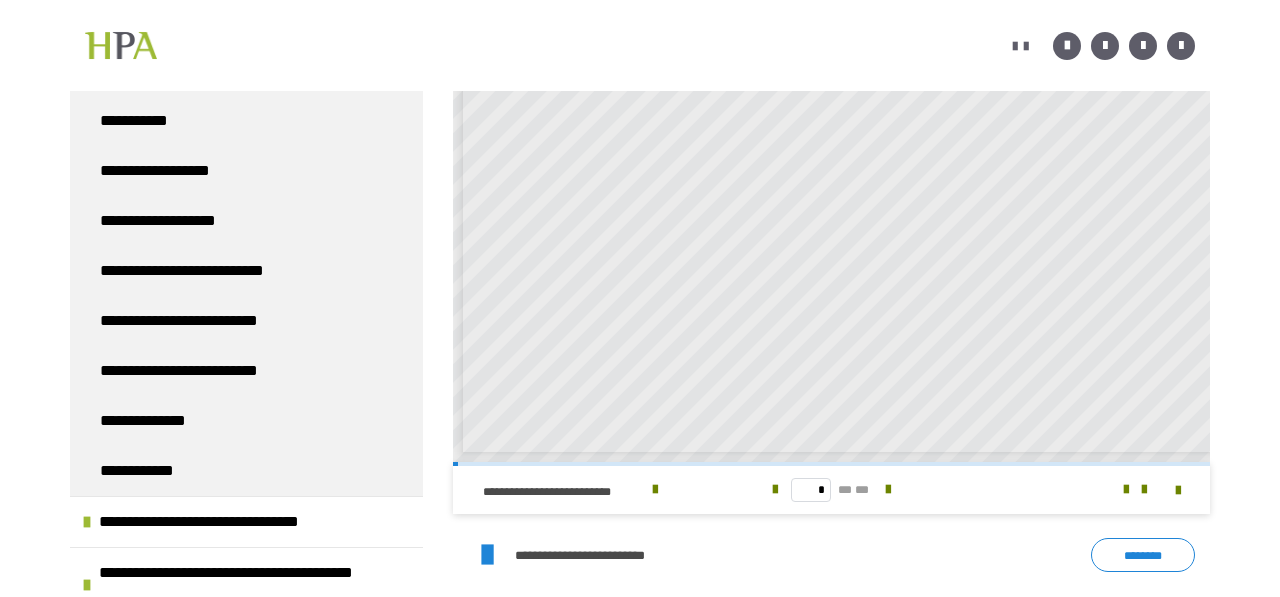 scroll, scrollTop: 1045, scrollLeft: 0, axis: vertical 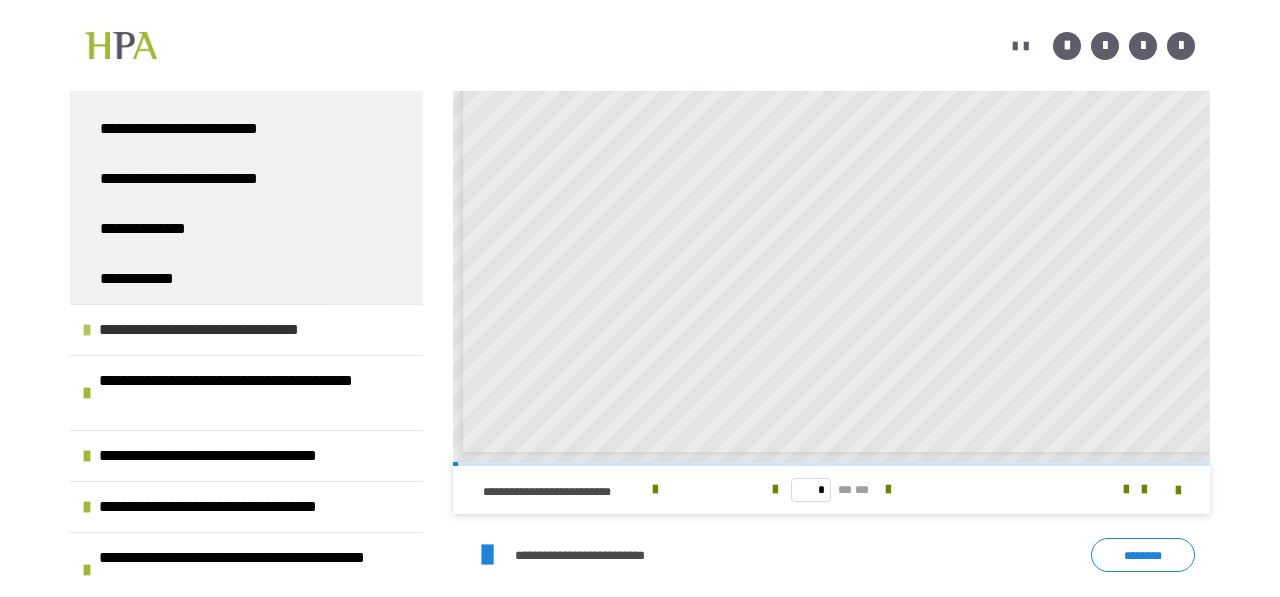click on "**********" at bounding box center (225, 330) 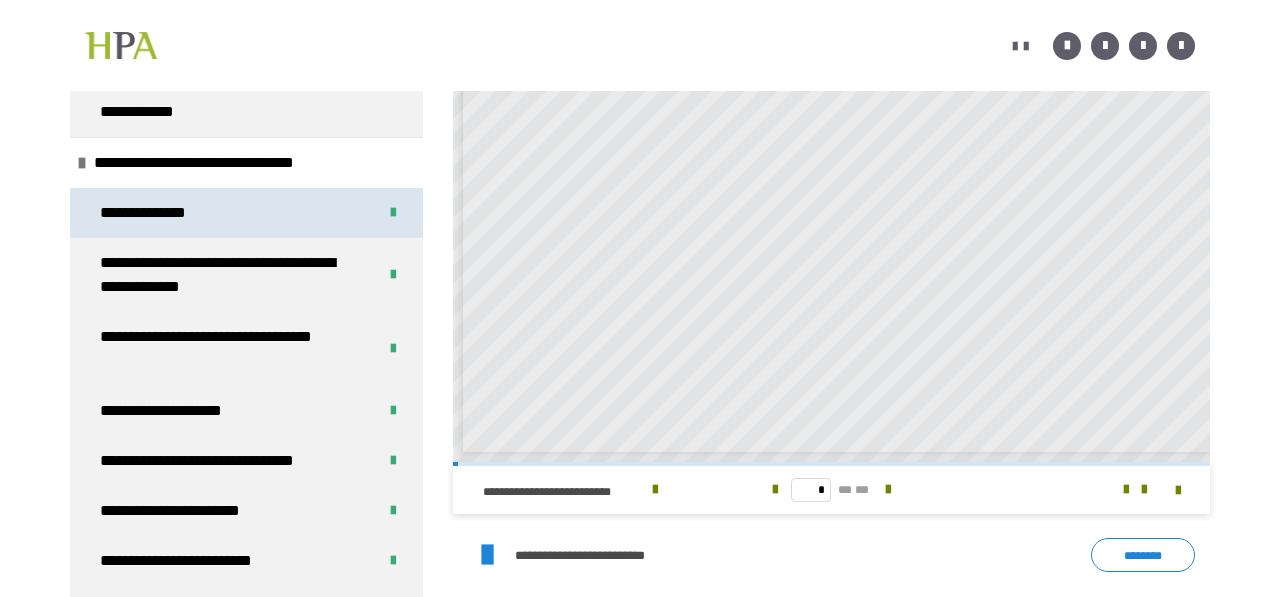 scroll, scrollTop: 1388, scrollLeft: 0, axis: vertical 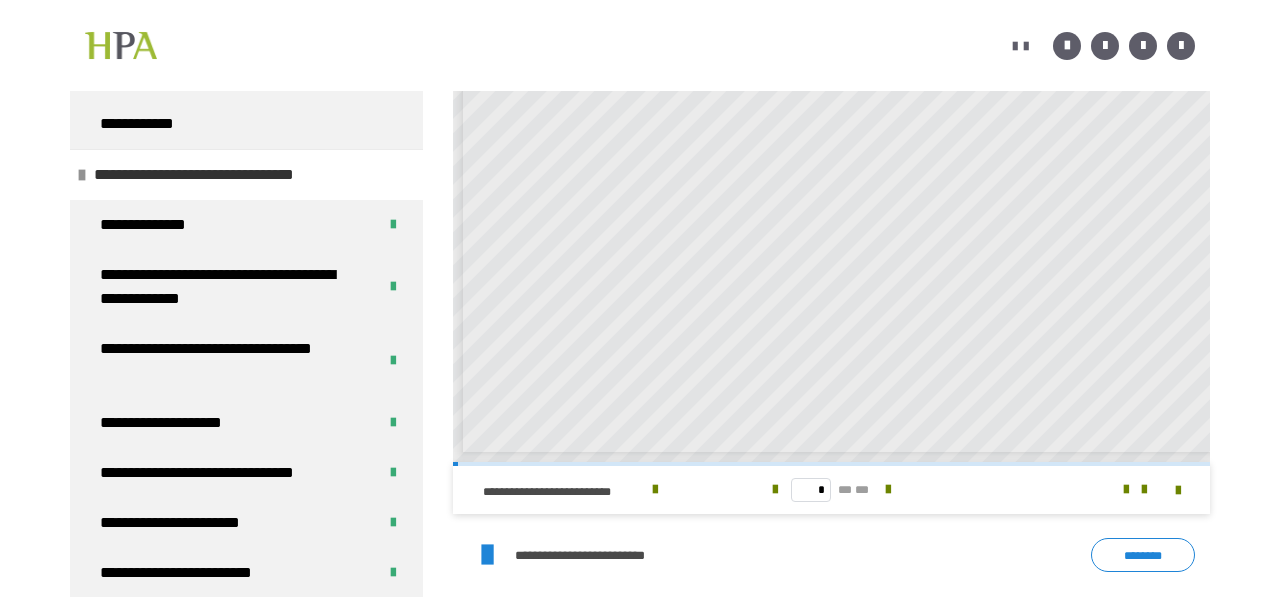 click on "**********" at bounding box center [220, 175] 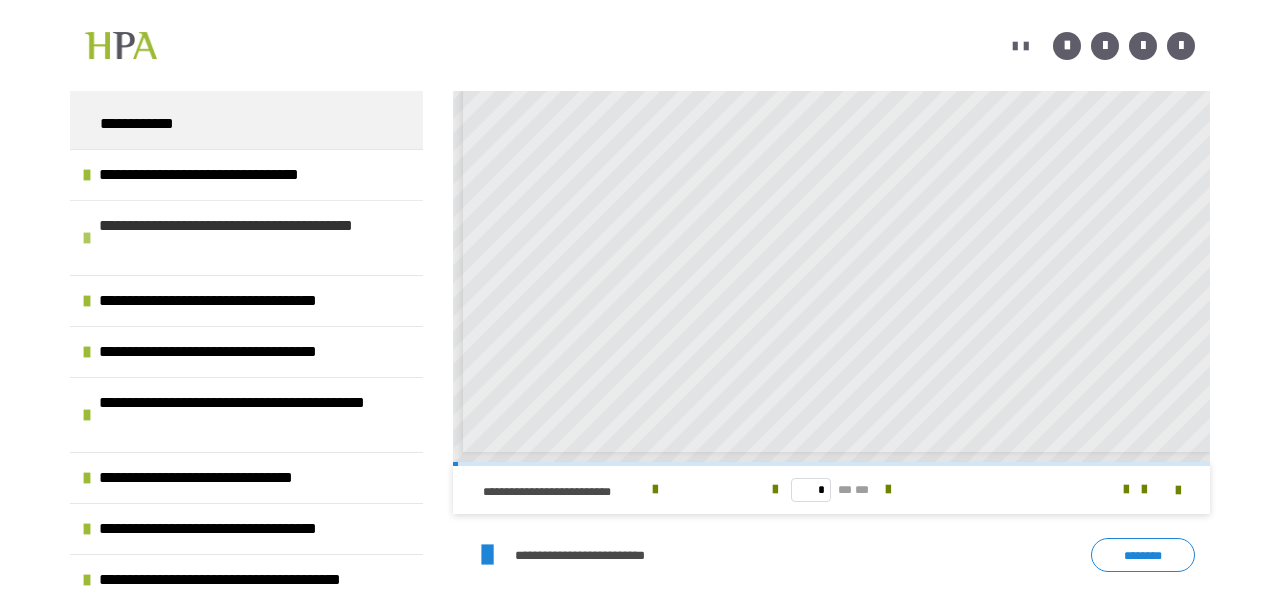 scroll, scrollTop: 1422, scrollLeft: 0, axis: vertical 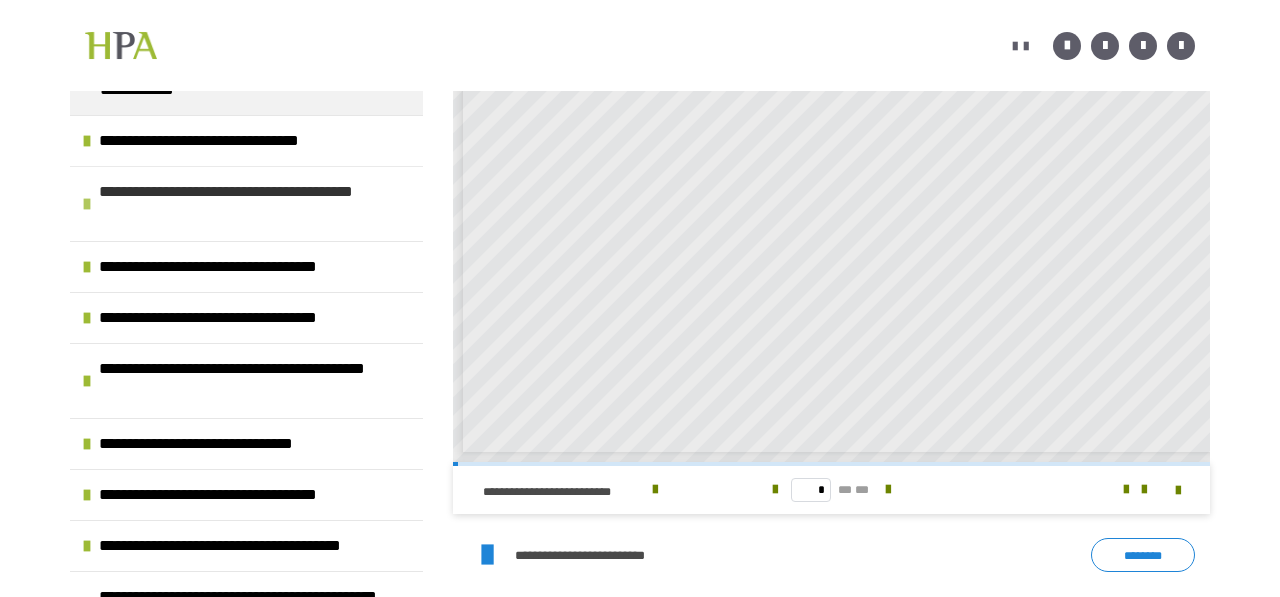 click on "**********" at bounding box center [256, 204] 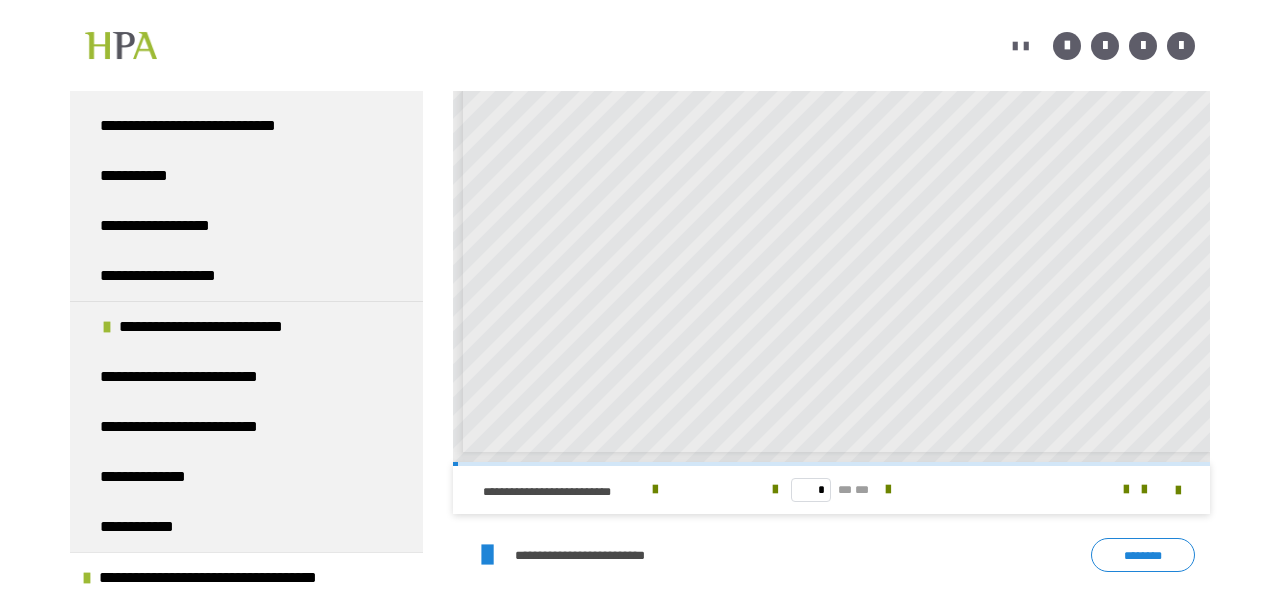 scroll, scrollTop: 2187, scrollLeft: 0, axis: vertical 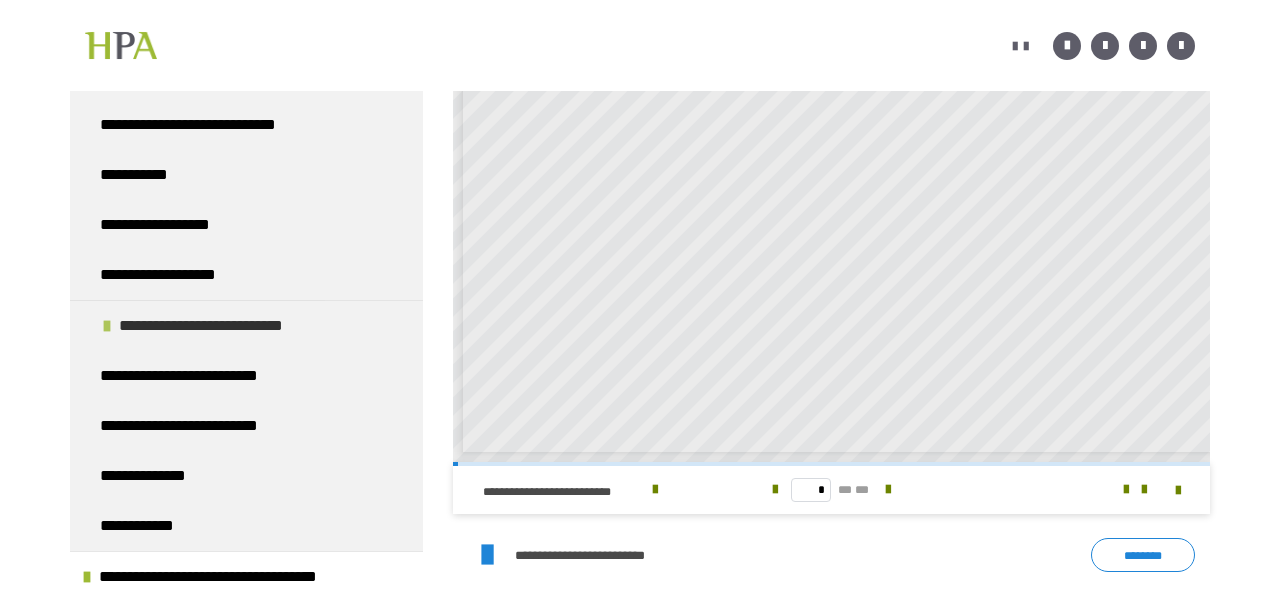 click on "**********" at bounding box center [226, 326] 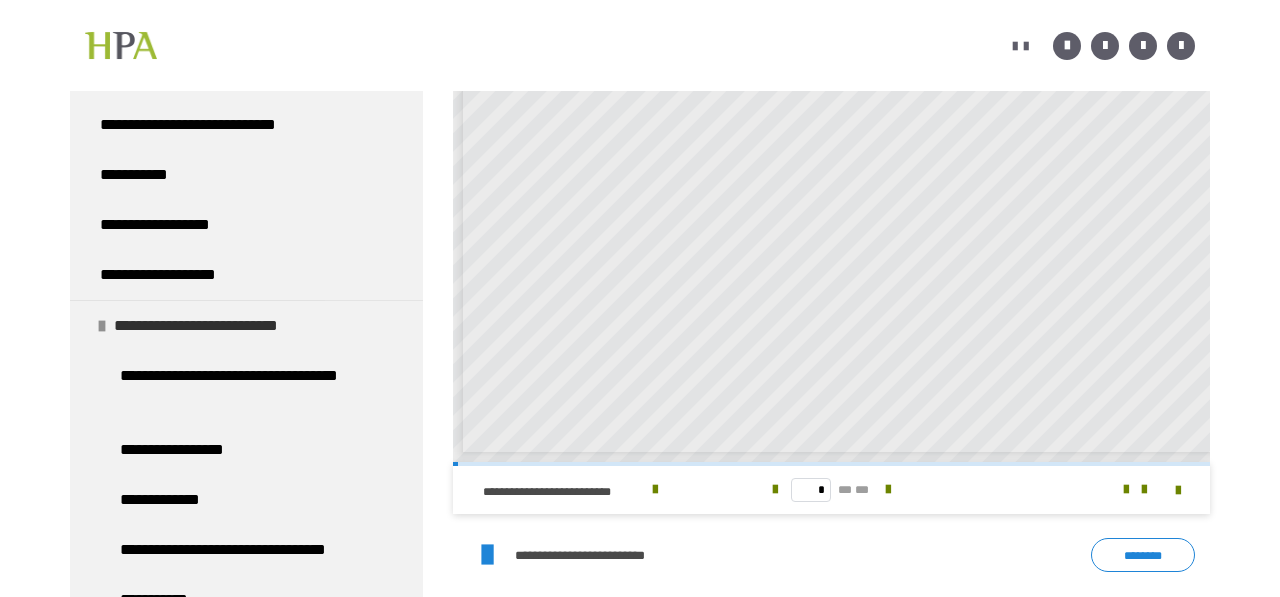 click on "**********" at bounding box center [221, 326] 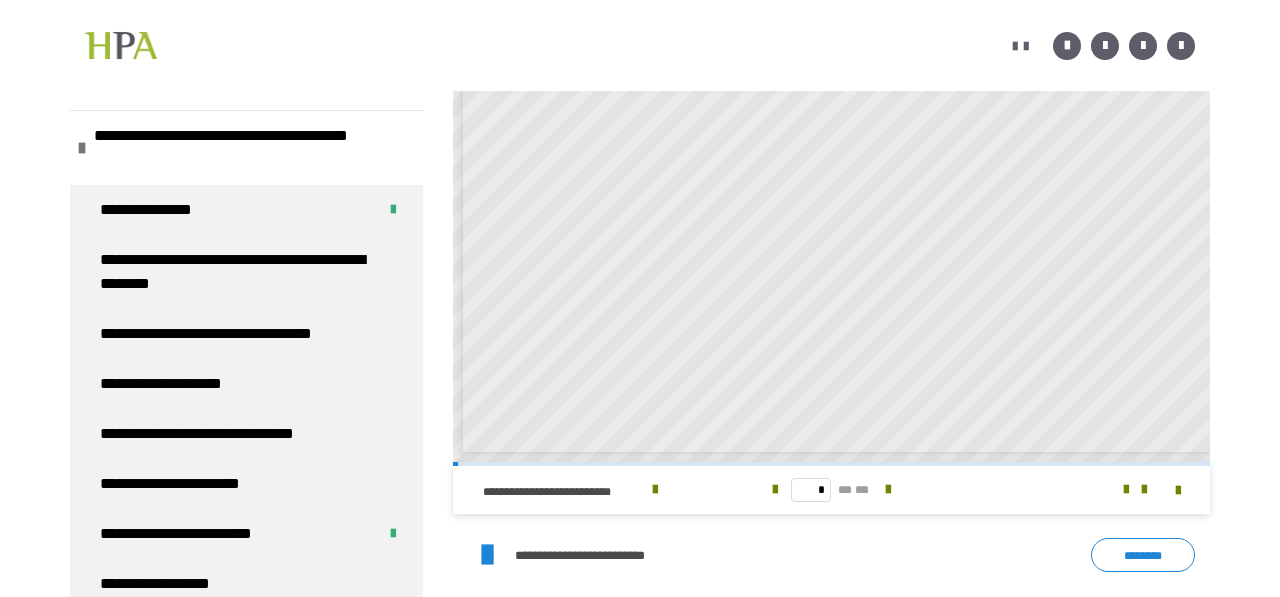 scroll, scrollTop: 1466, scrollLeft: 0, axis: vertical 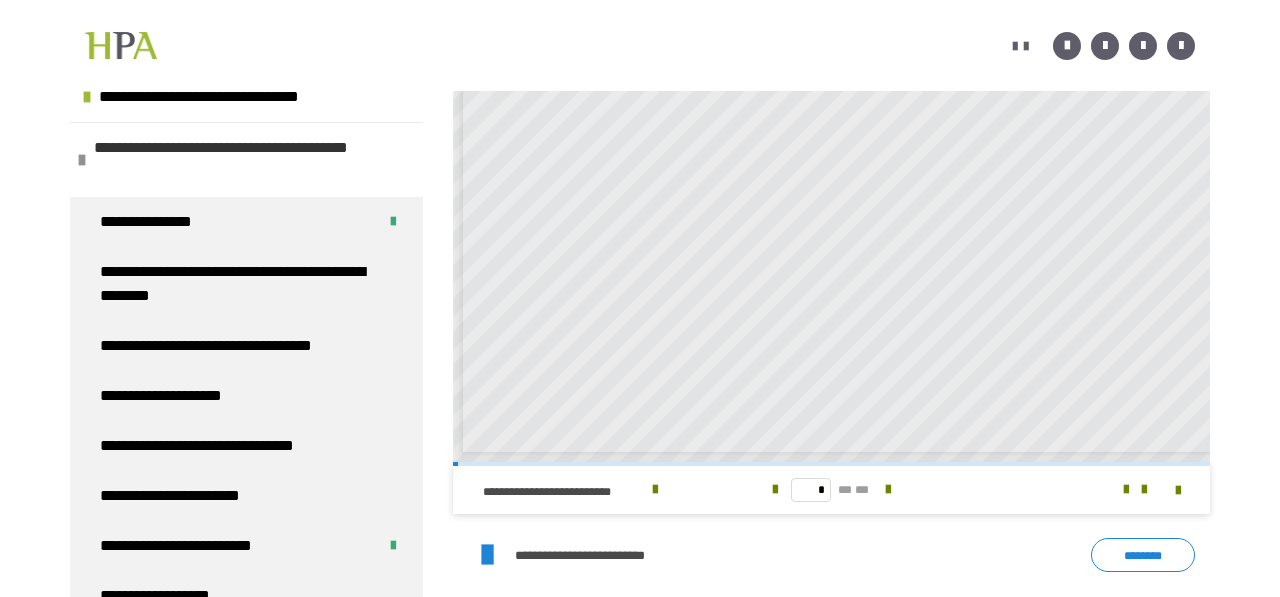 click on "**********" at bounding box center (251, 160) 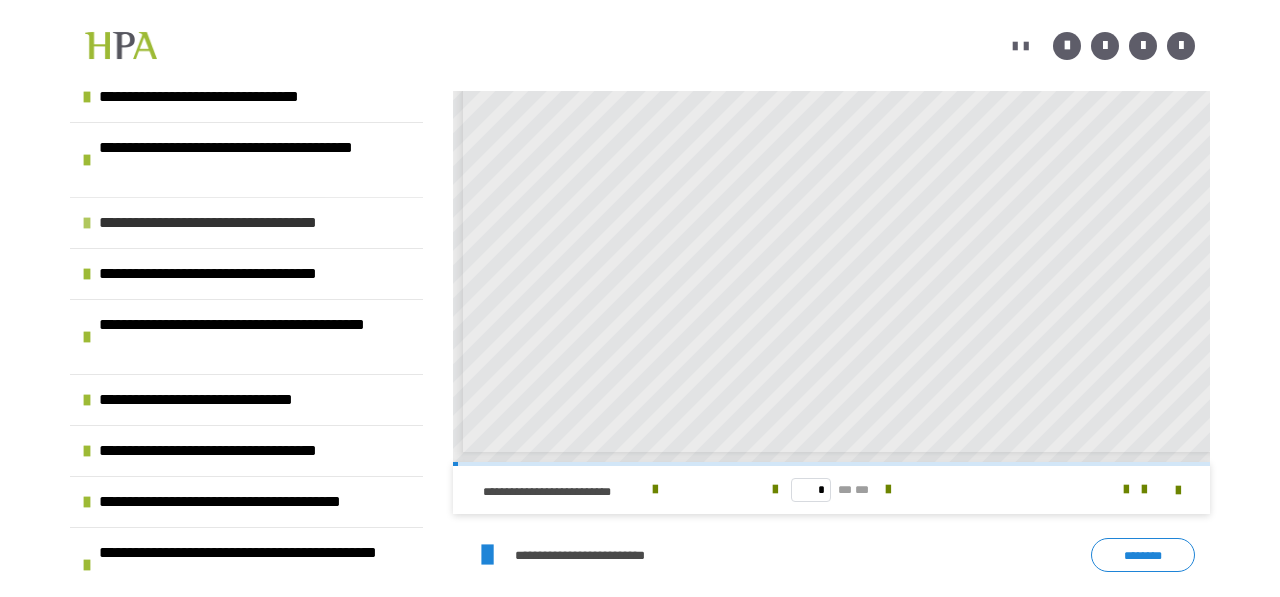 click on "**********" at bounding box center (236, 223) 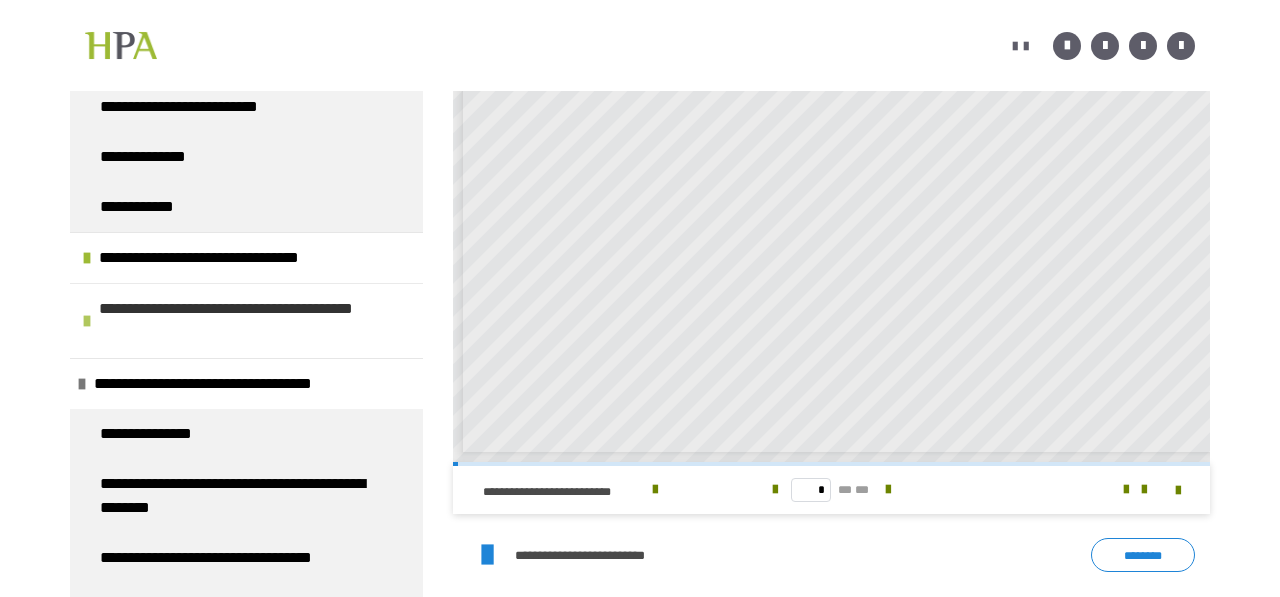 scroll, scrollTop: 1334, scrollLeft: 0, axis: vertical 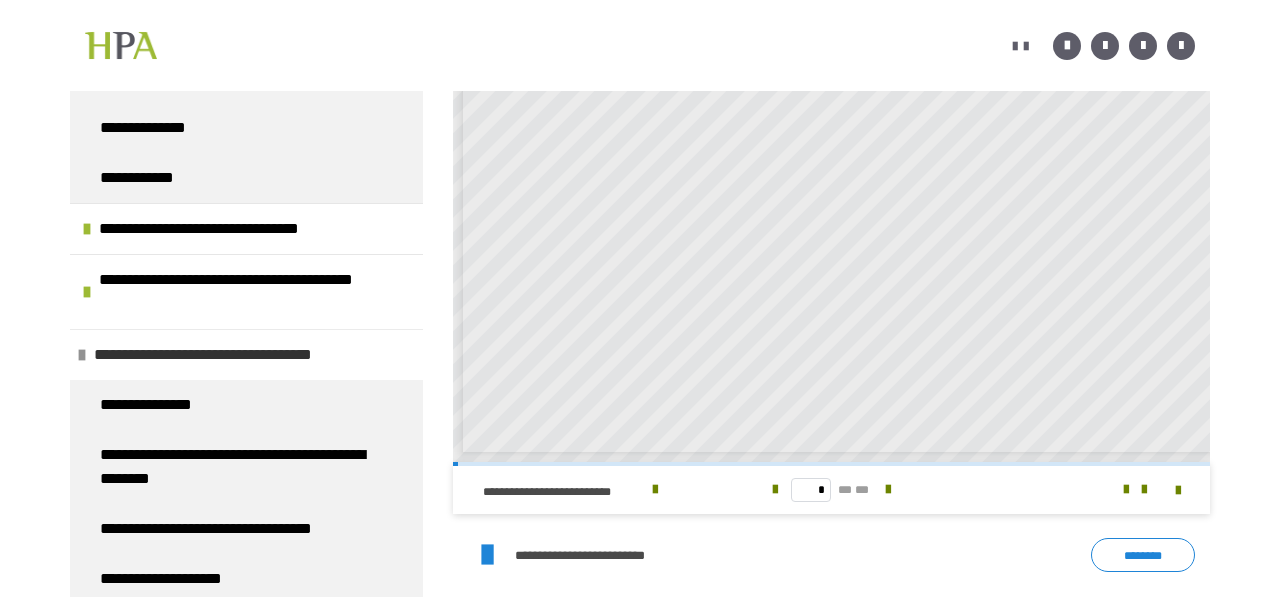 click on "**********" at bounding box center (231, 355) 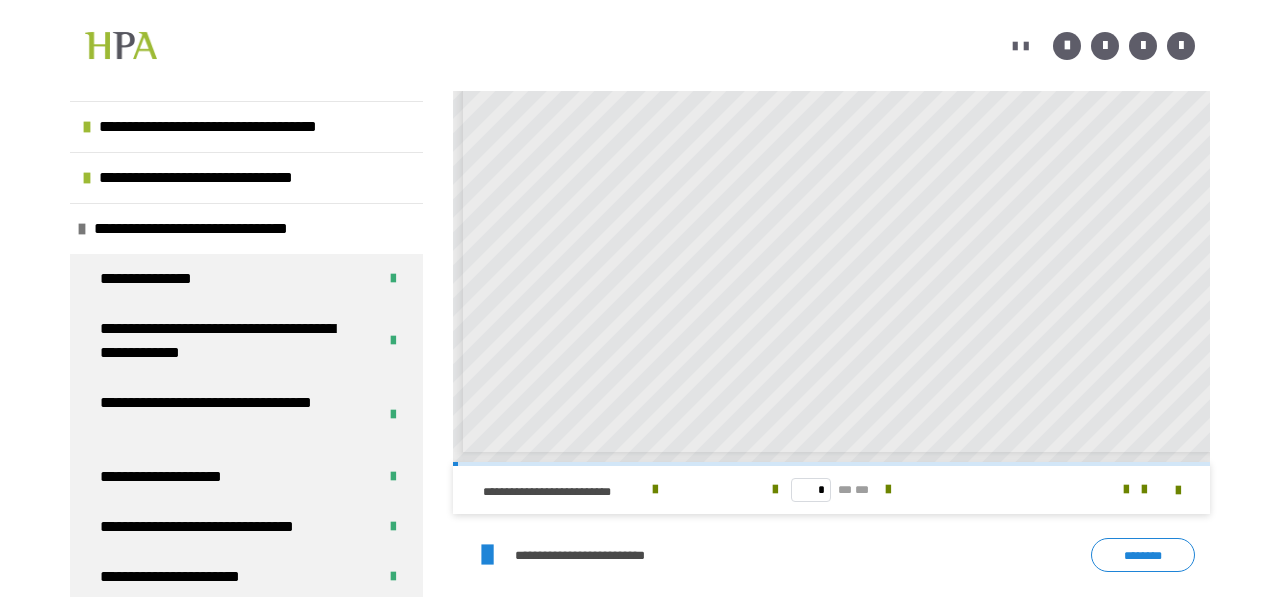 scroll, scrollTop: 146, scrollLeft: 0, axis: vertical 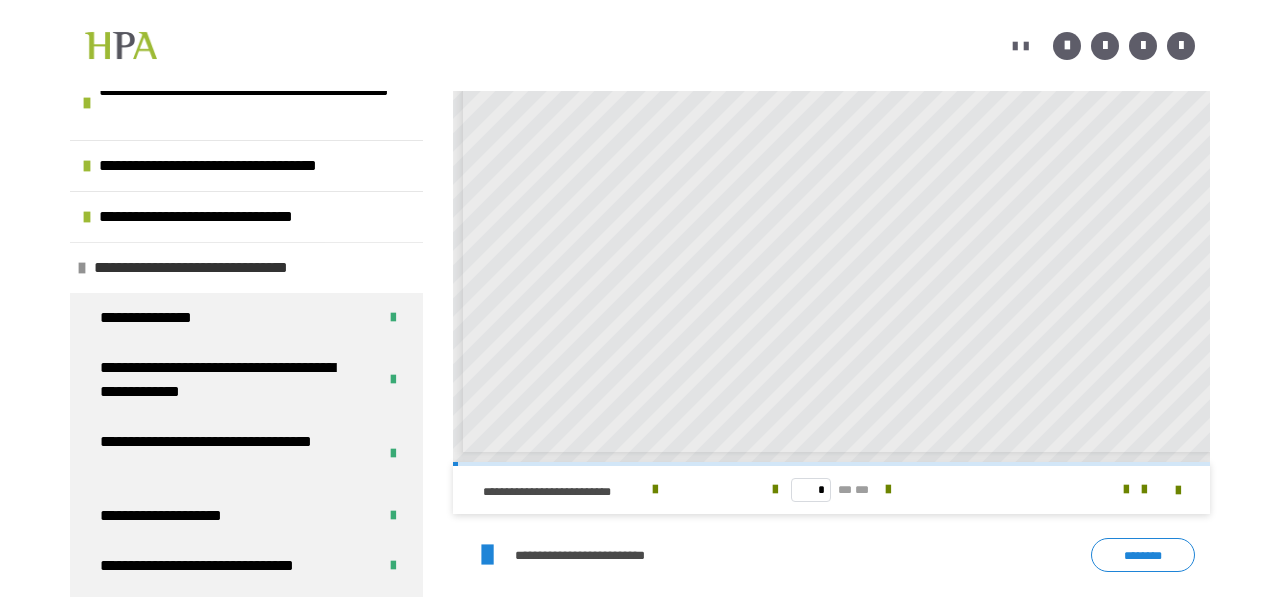 click on "**********" at bounding box center (219, 268) 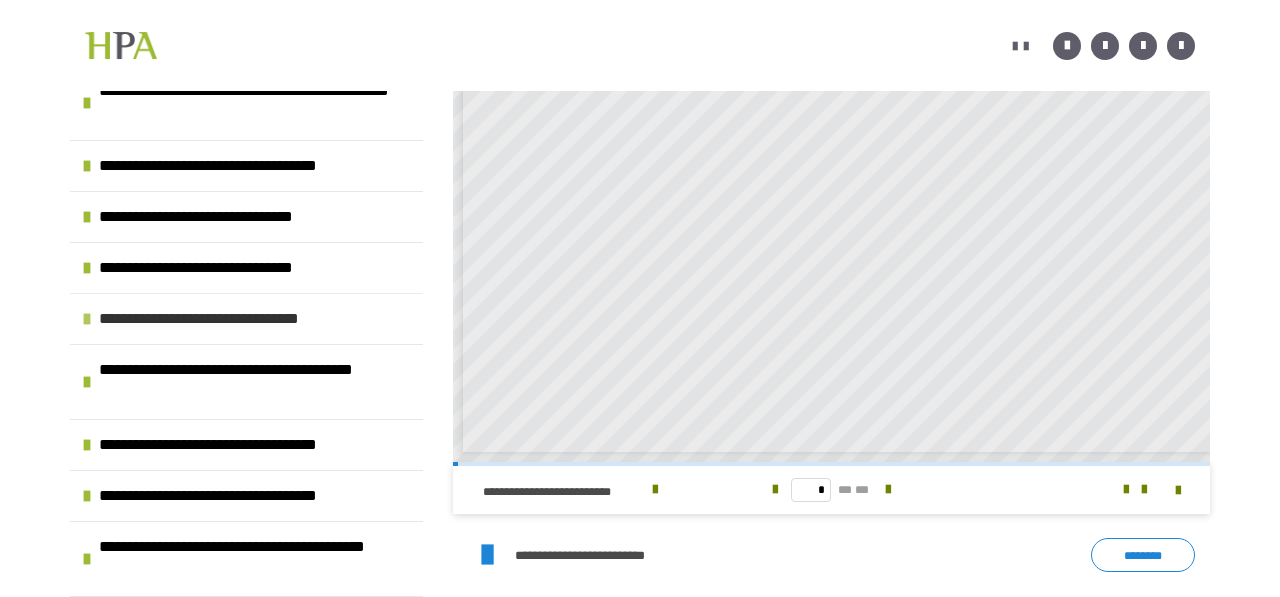 scroll, scrollTop: 356, scrollLeft: 0, axis: vertical 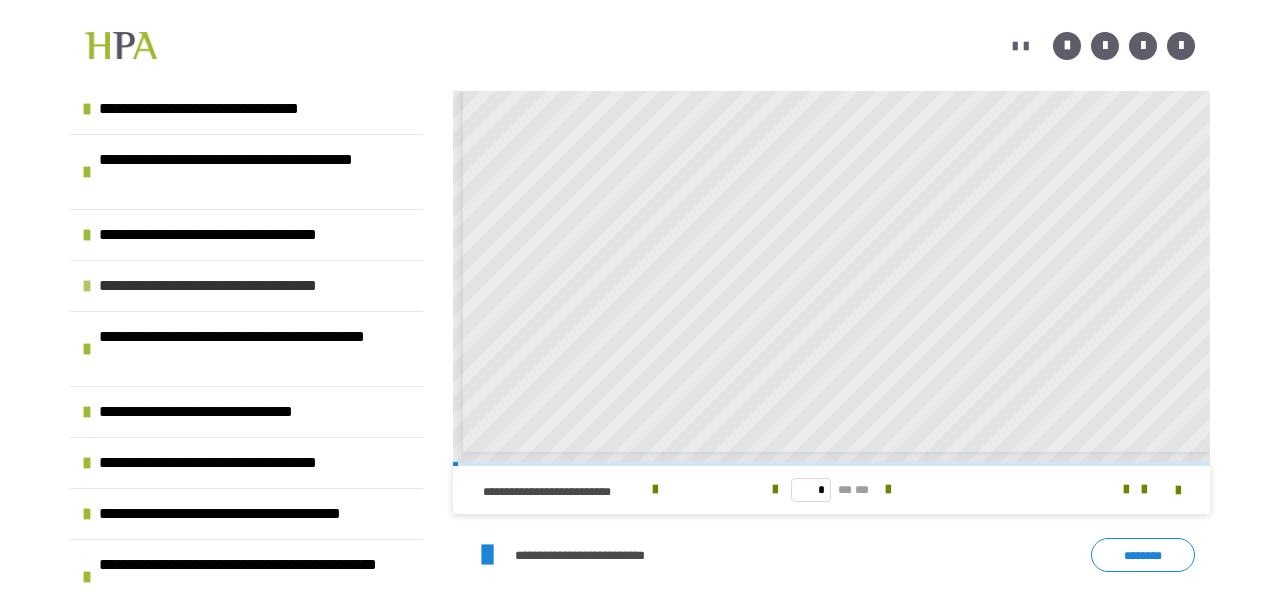 click on "**********" at bounding box center (242, 286) 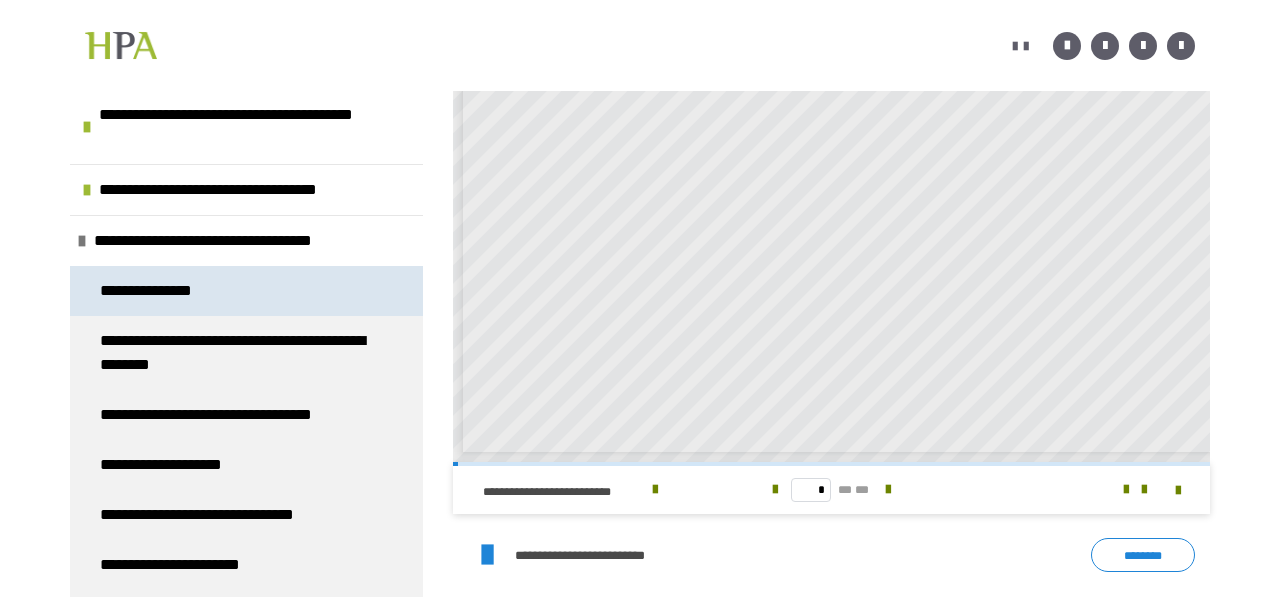 scroll, scrollTop: 400, scrollLeft: 0, axis: vertical 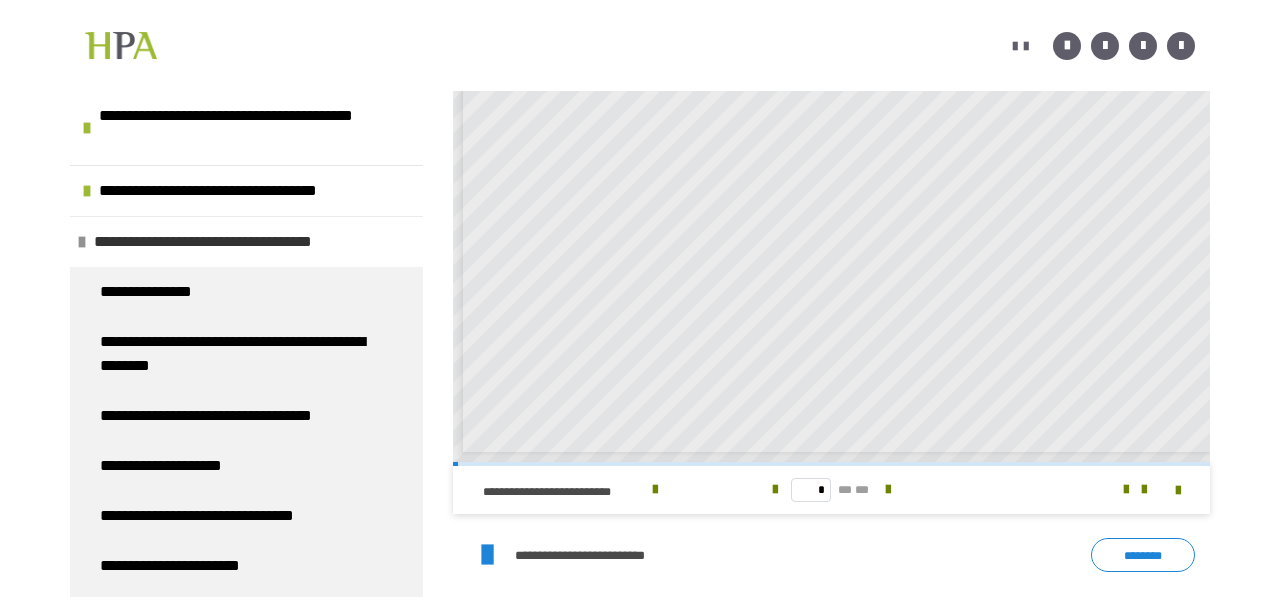 click on "**********" at bounding box center (237, 242) 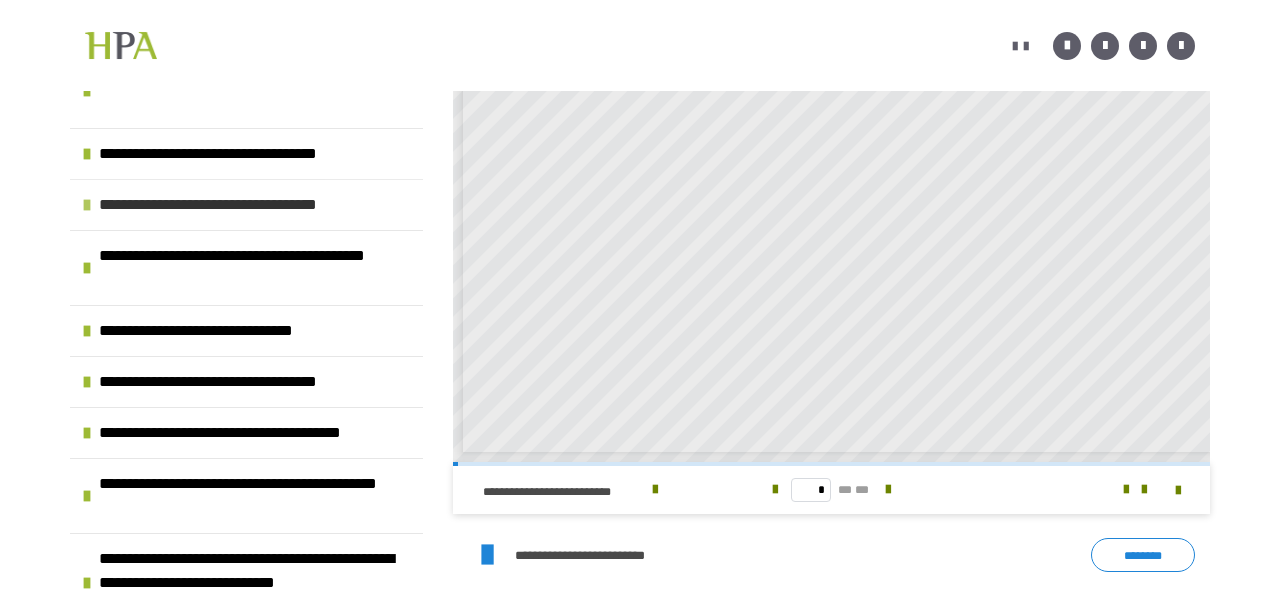 scroll, scrollTop: 440, scrollLeft: 0, axis: vertical 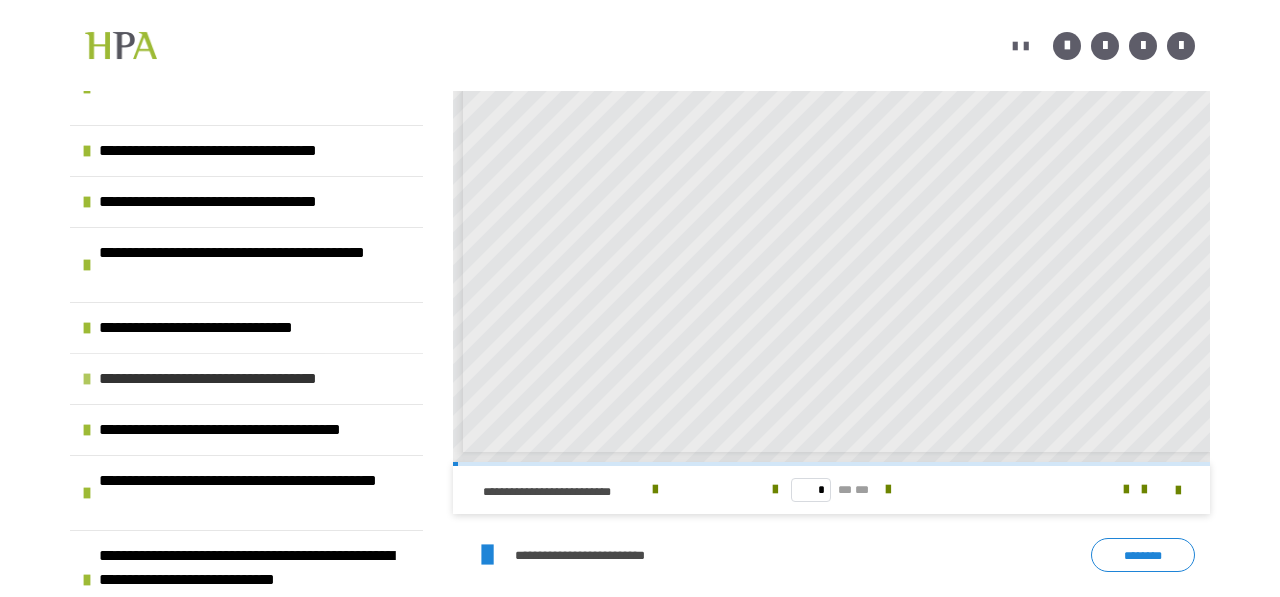 click on "**********" at bounding box center (238, 379) 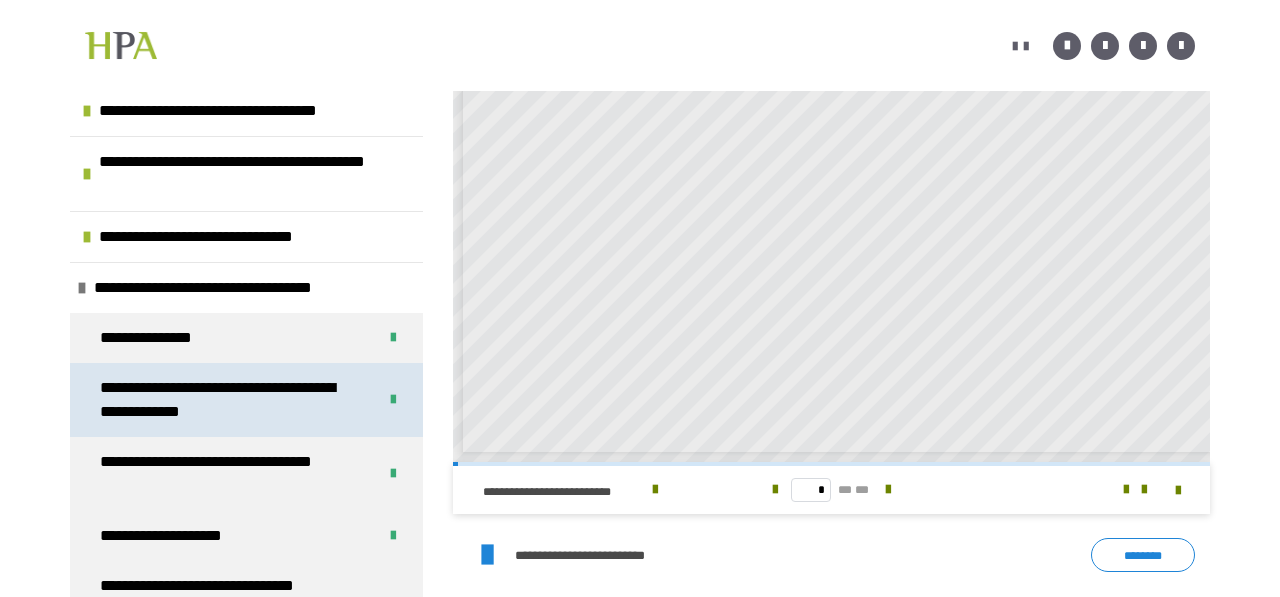 scroll, scrollTop: 530, scrollLeft: 0, axis: vertical 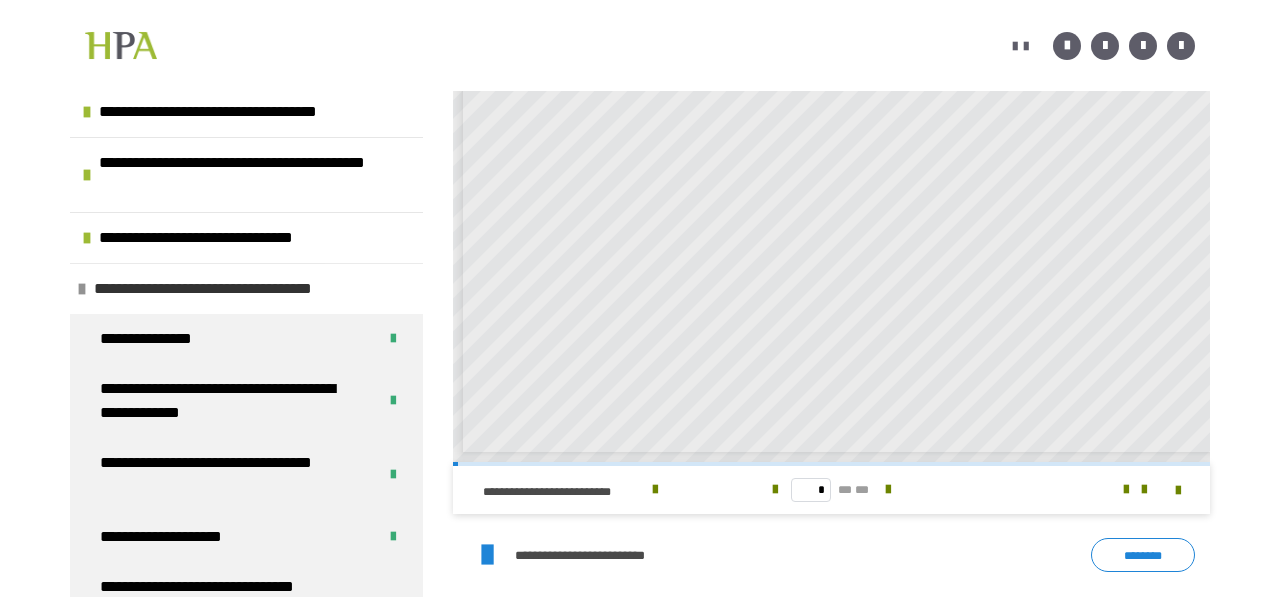 click on "**********" at bounding box center [233, 289] 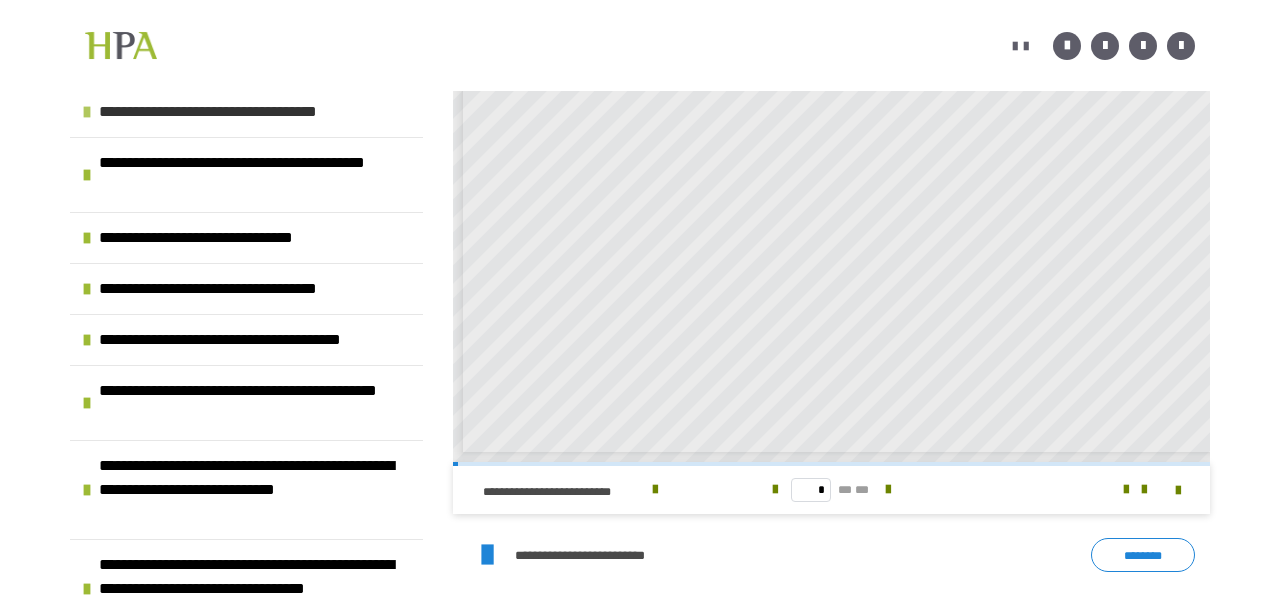 click on "**********" at bounding box center (242, 112) 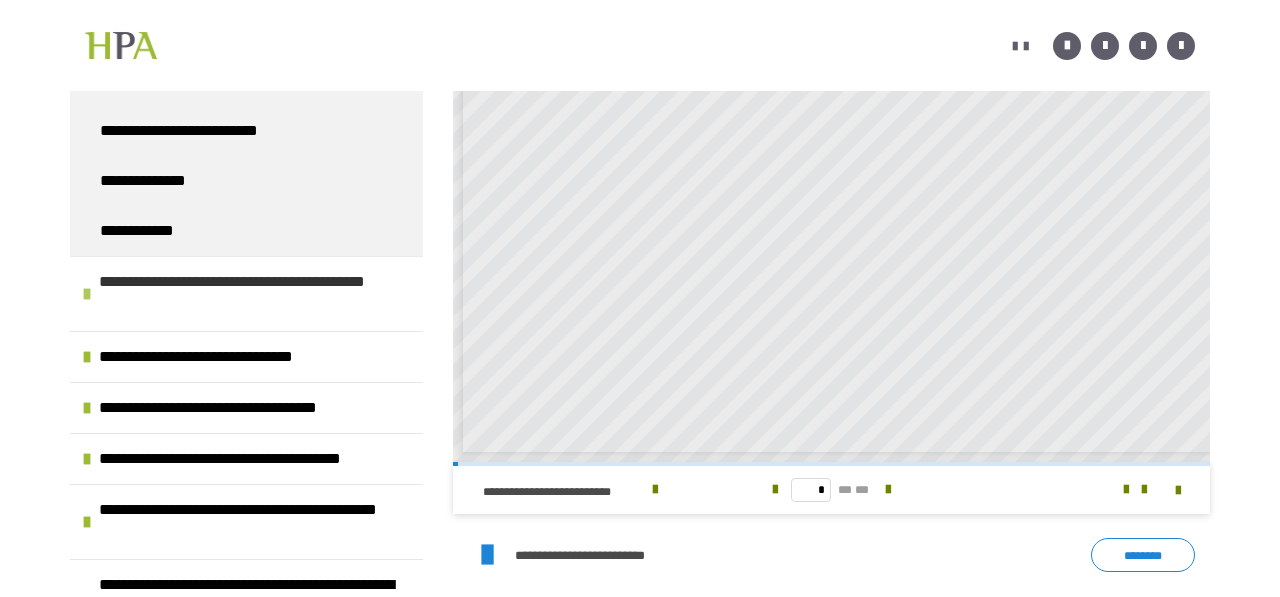 scroll, scrollTop: 1507, scrollLeft: 0, axis: vertical 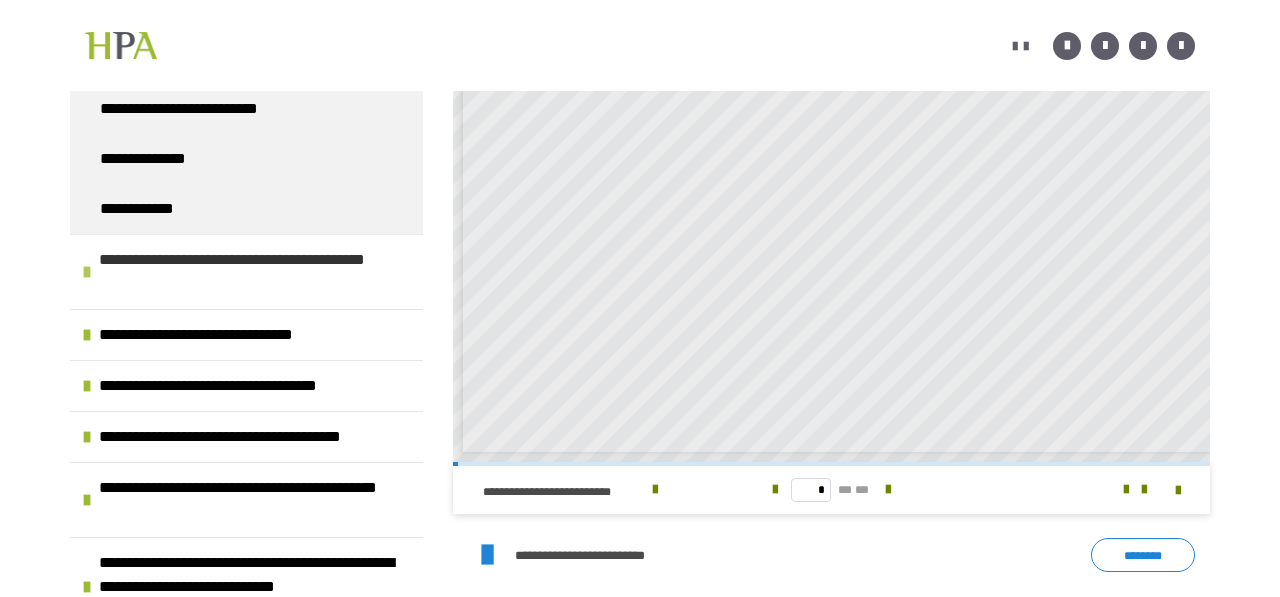 click on "**********" at bounding box center (256, 272) 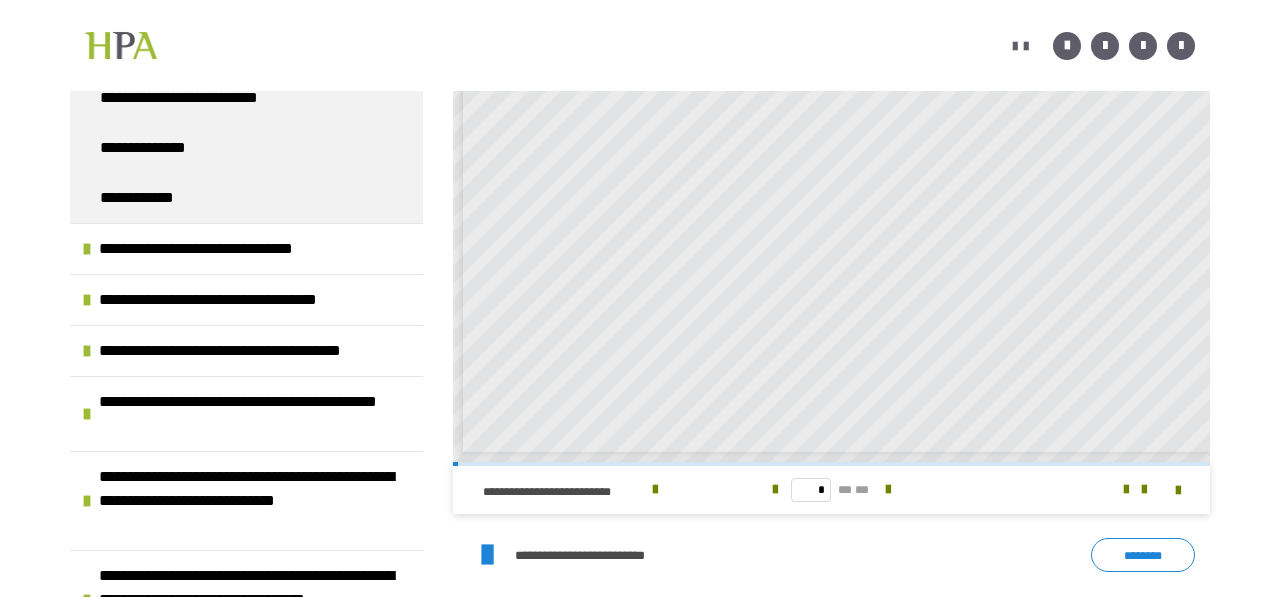 scroll, scrollTop: 2685, scrollLeft: 0, axis: vertical 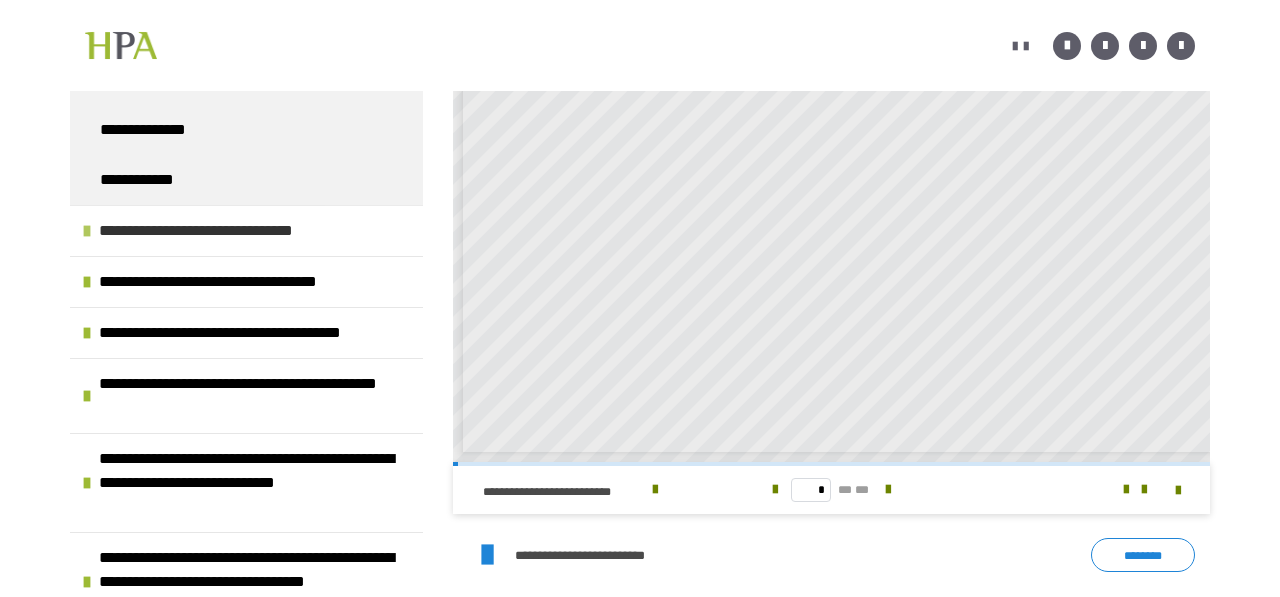 click on "**********" at bounding box center [228, 231] 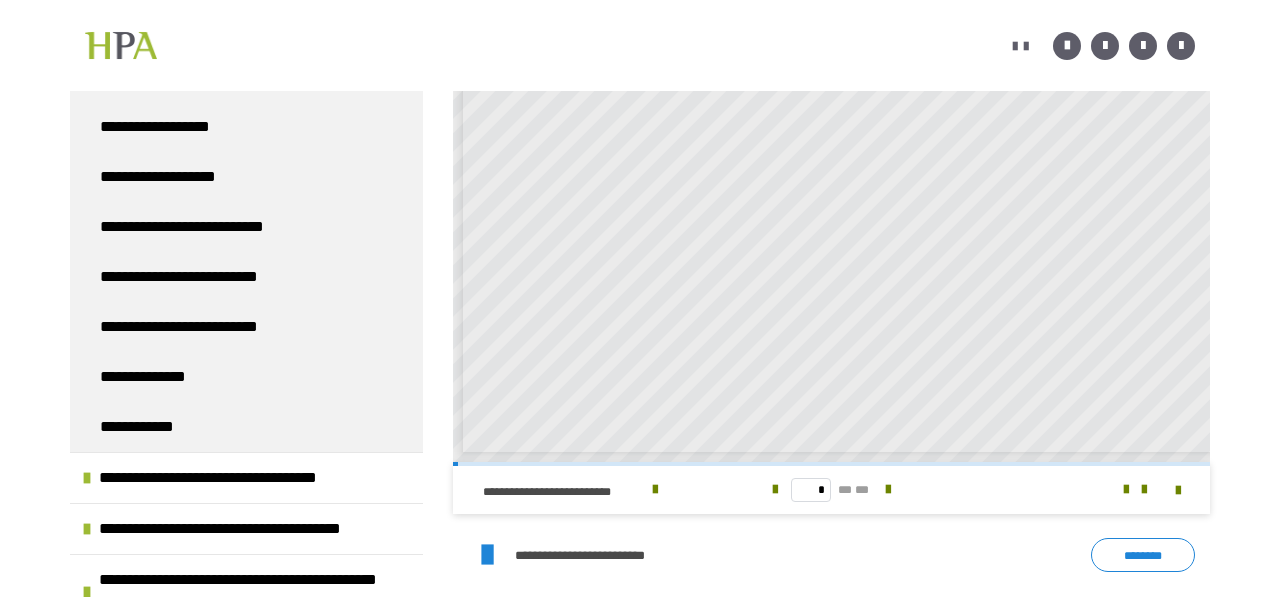 scroll, scrollTop: 3816, scrollLeft: 0, axis: vertical 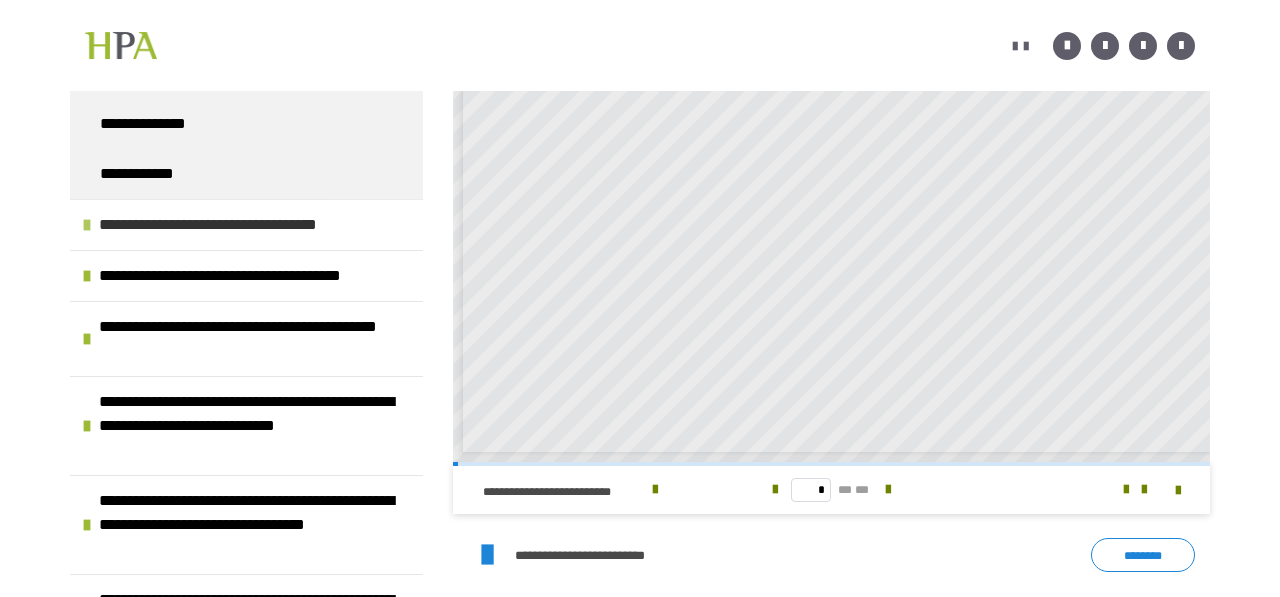 click on "**********" at bounding box center (238, 225) 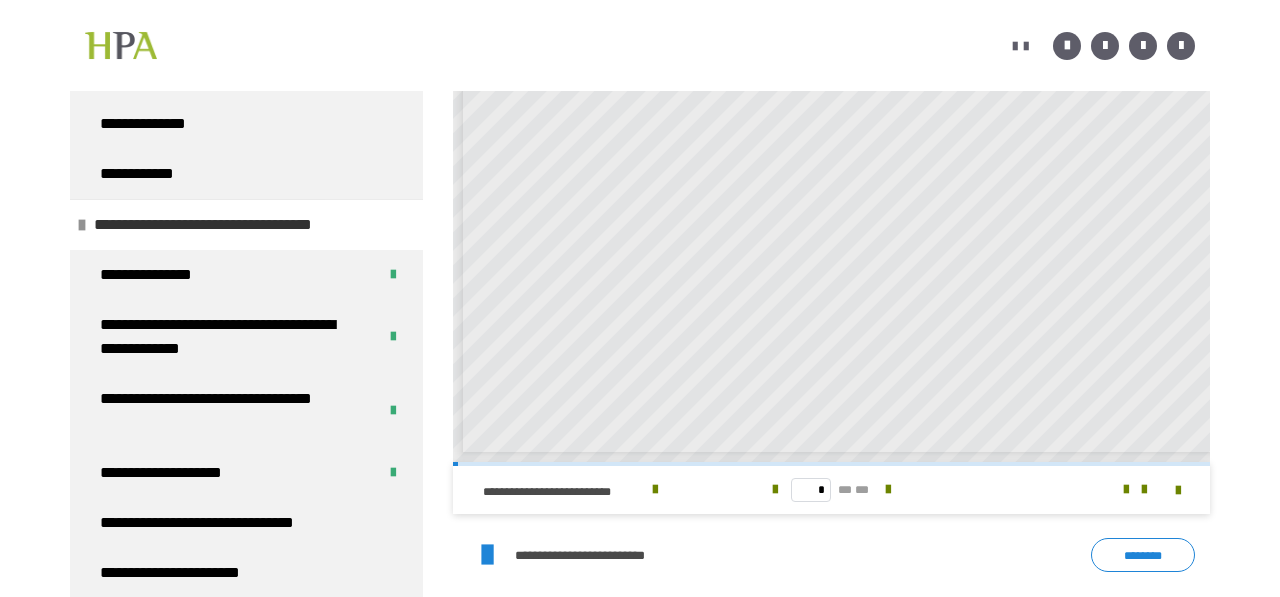 click on "**********" at bounding box center [233, 225] 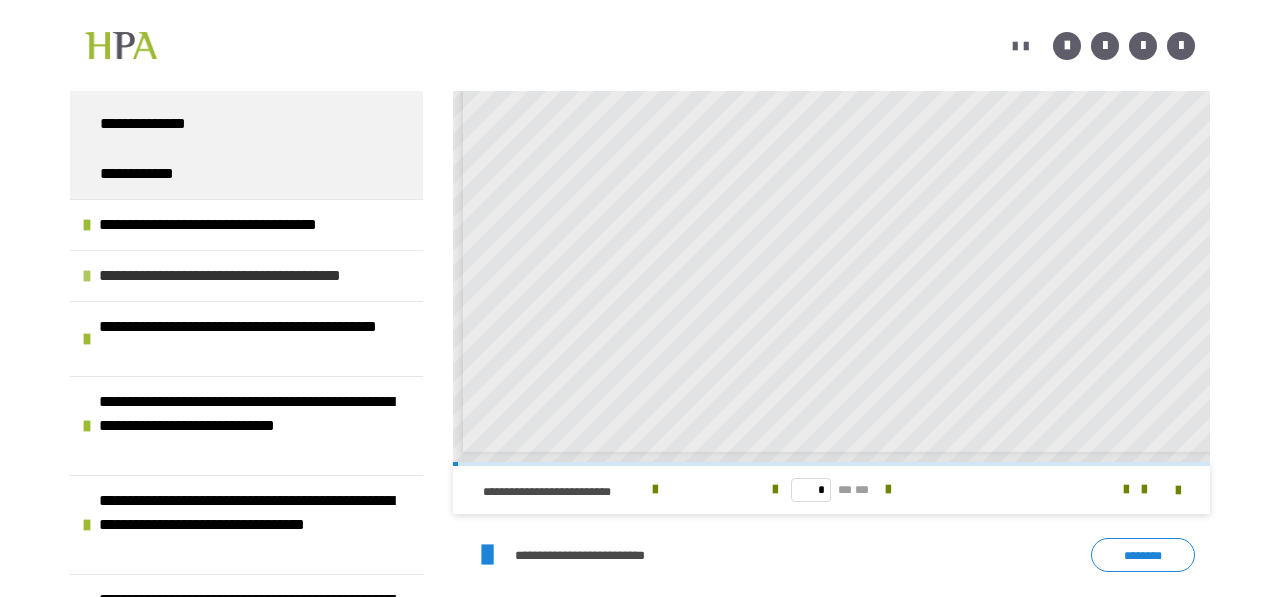 click on "**********" at bounding box center [255, 276] 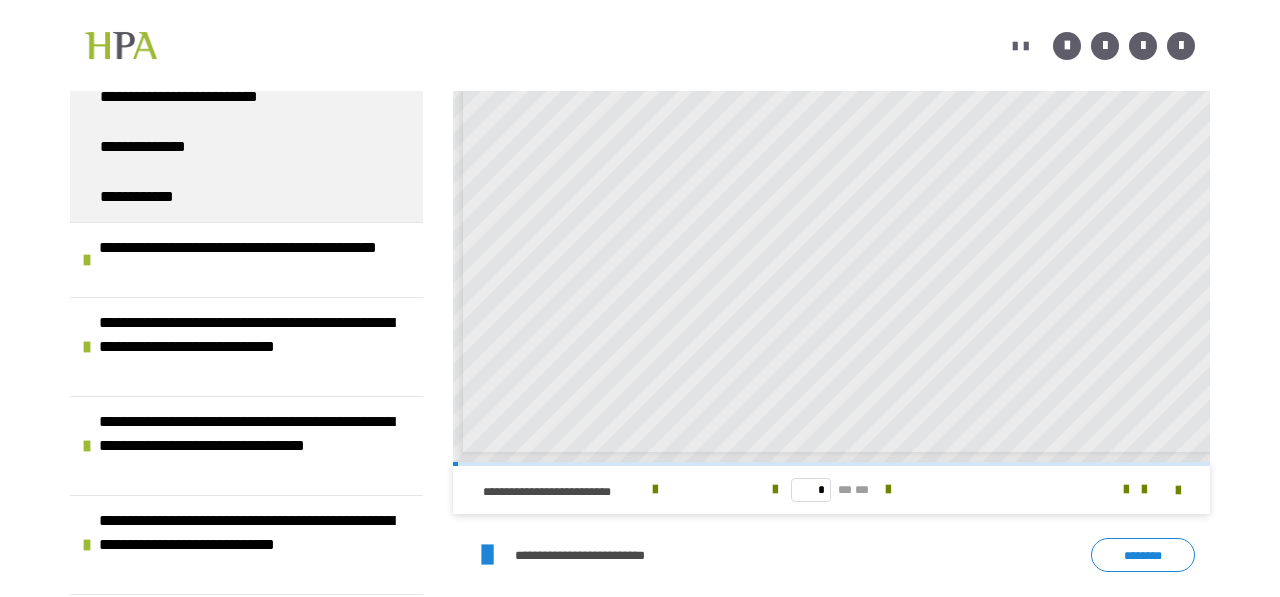 scroll, scrollTop: 4982, scrollLeft: 0, axis: vertical 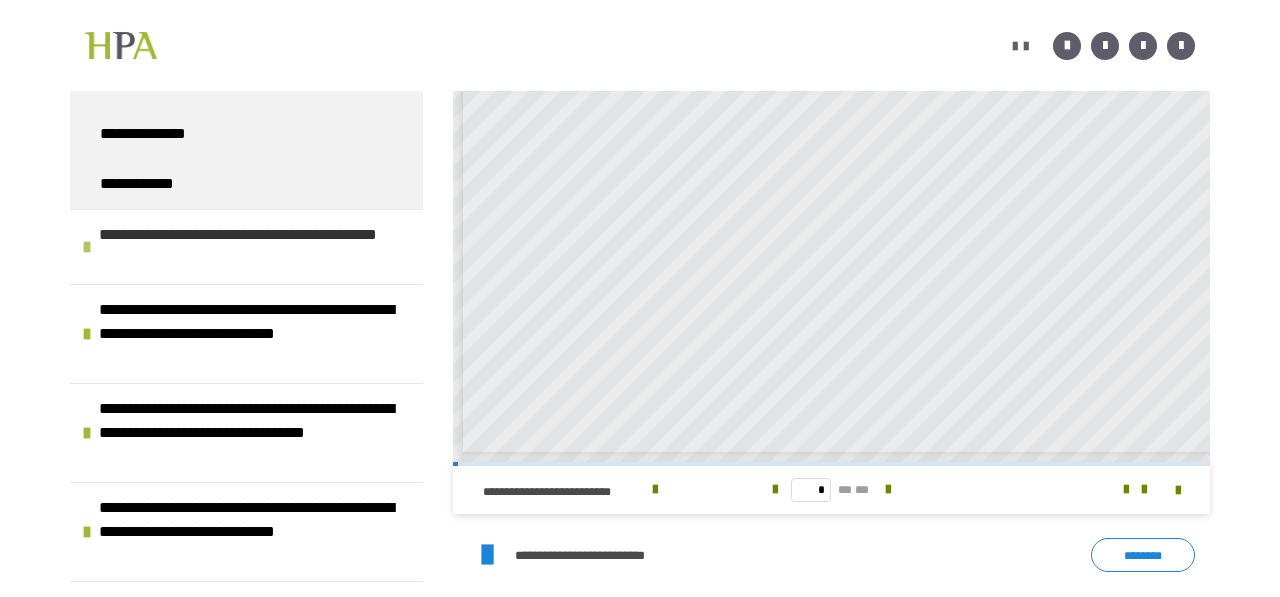 click on "**********" at bounding box center (256, 247) 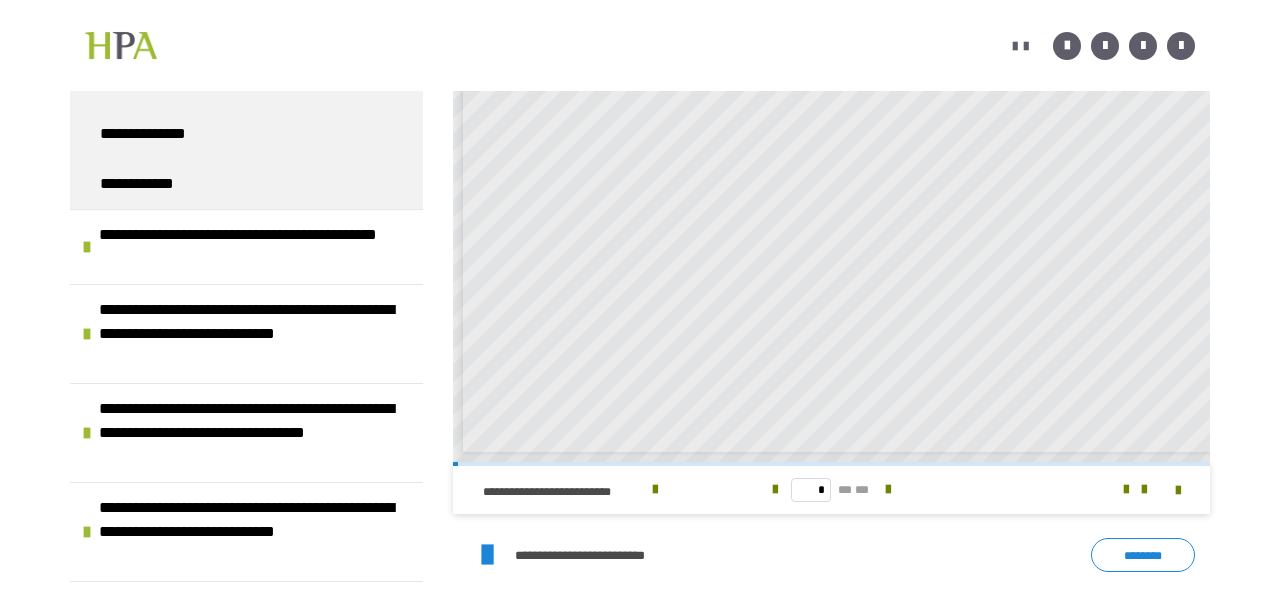 click at bounding box center (87, 247) 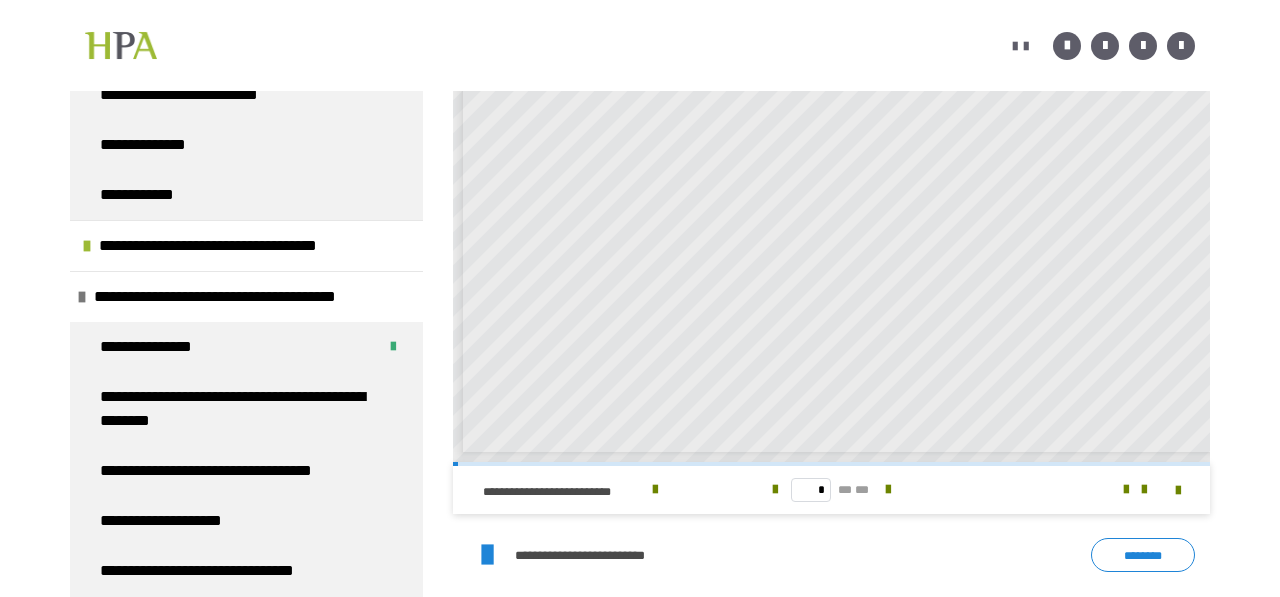 scroll, scrollTop: 3780, scrollLeft: 0, axis: vertical 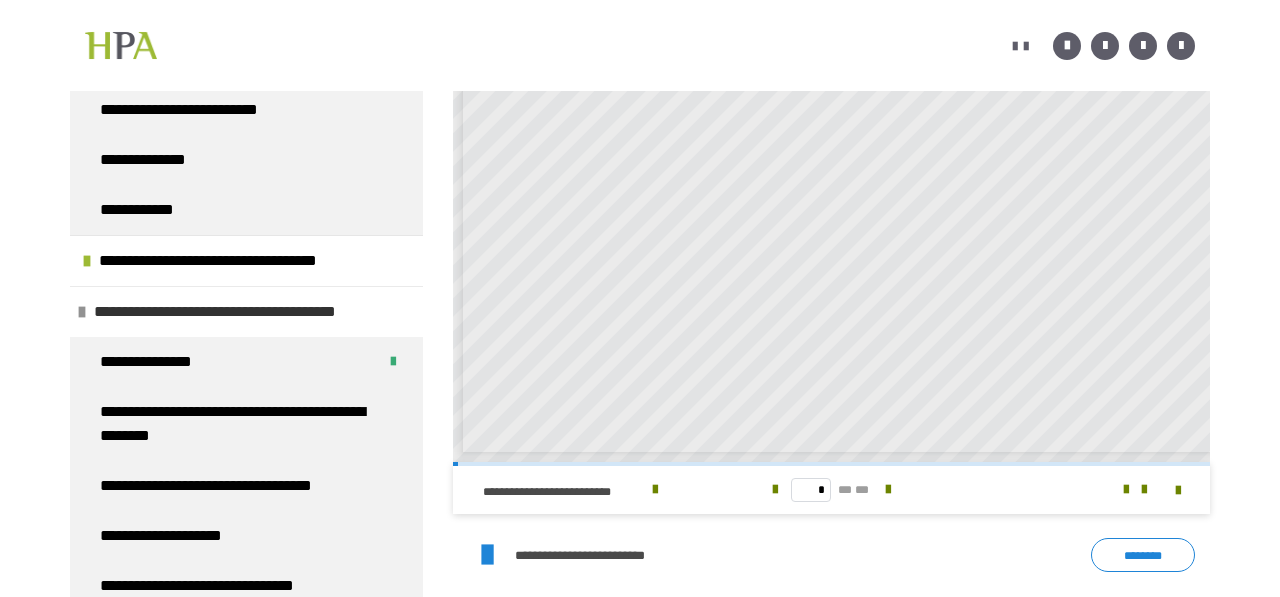 click on "**********" at bounding box center (250, 312) 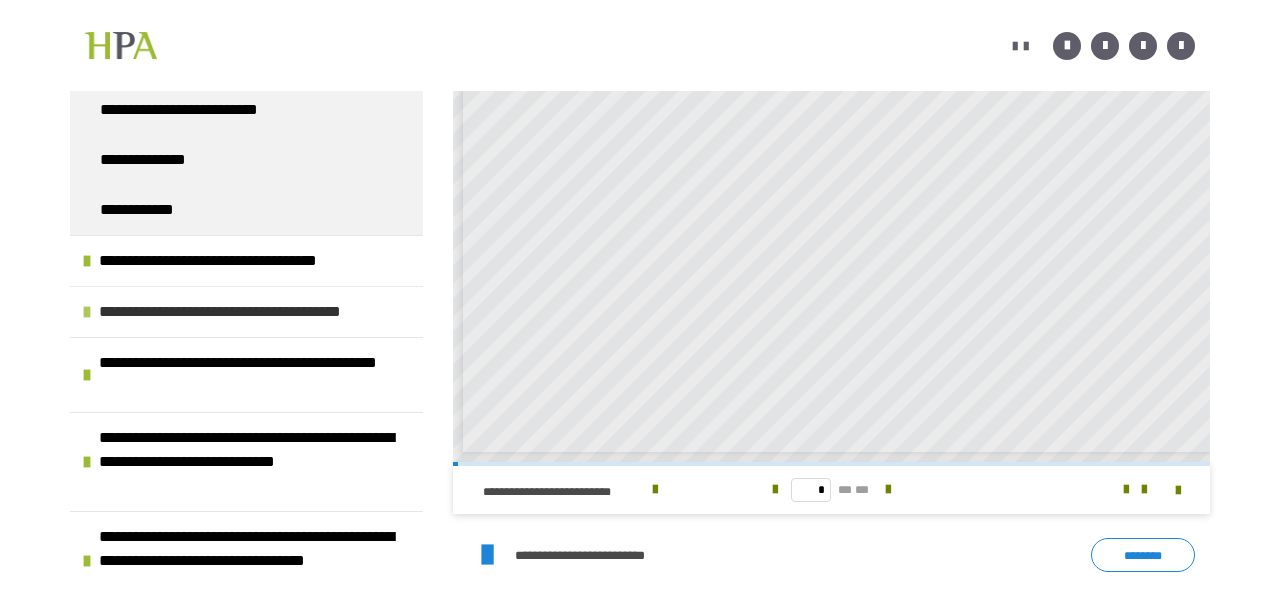 click on "**********" at bounding box center [255, 312] 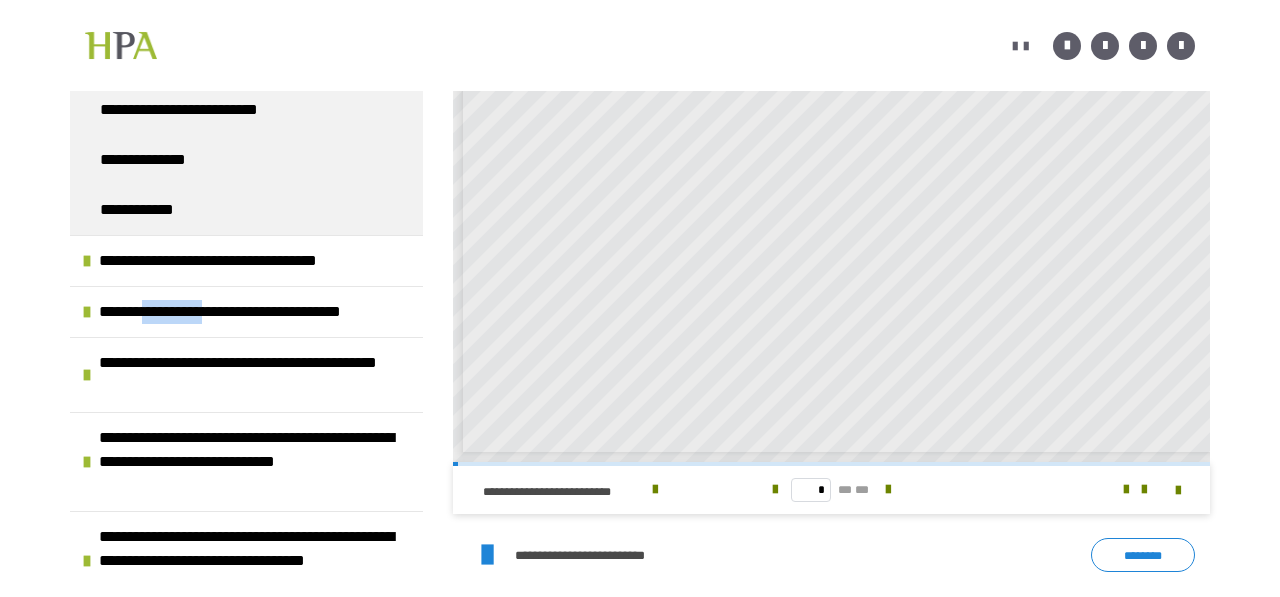 scroll, scrollTop: 2716, scrollLeft: 0, axis: vertical 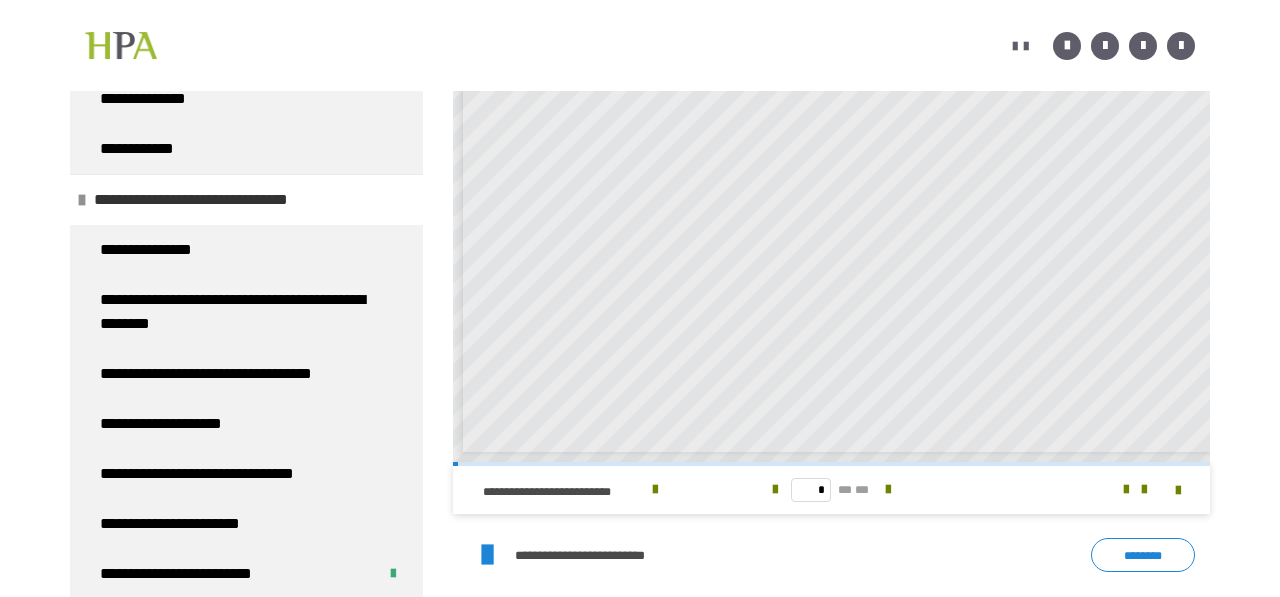 click on "**********" at bounding box center (223, 200) 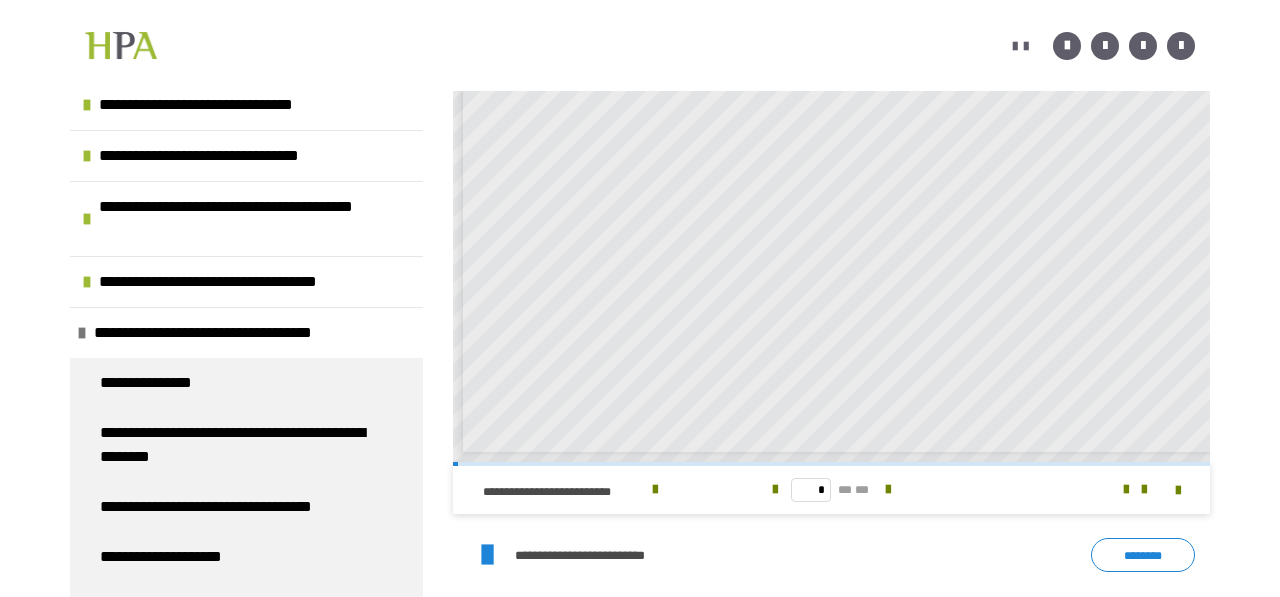 scroll, scrollTop: 355, scrollLeft: 0, axis: vertical 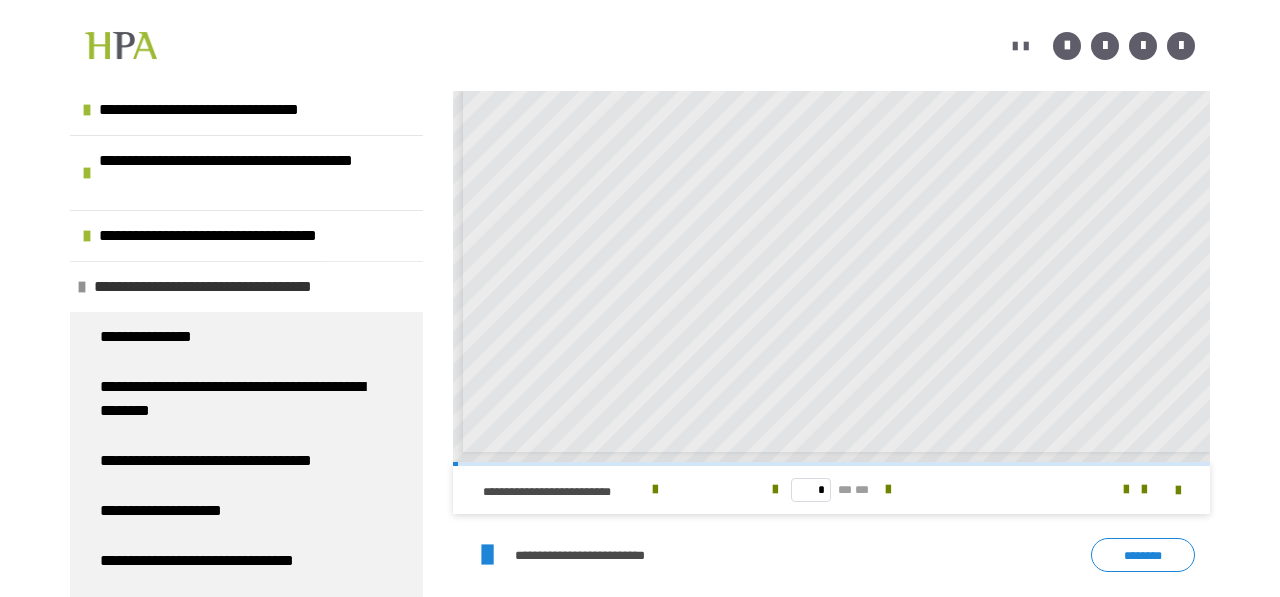 click on "**********" at bounding box center [237, 287] 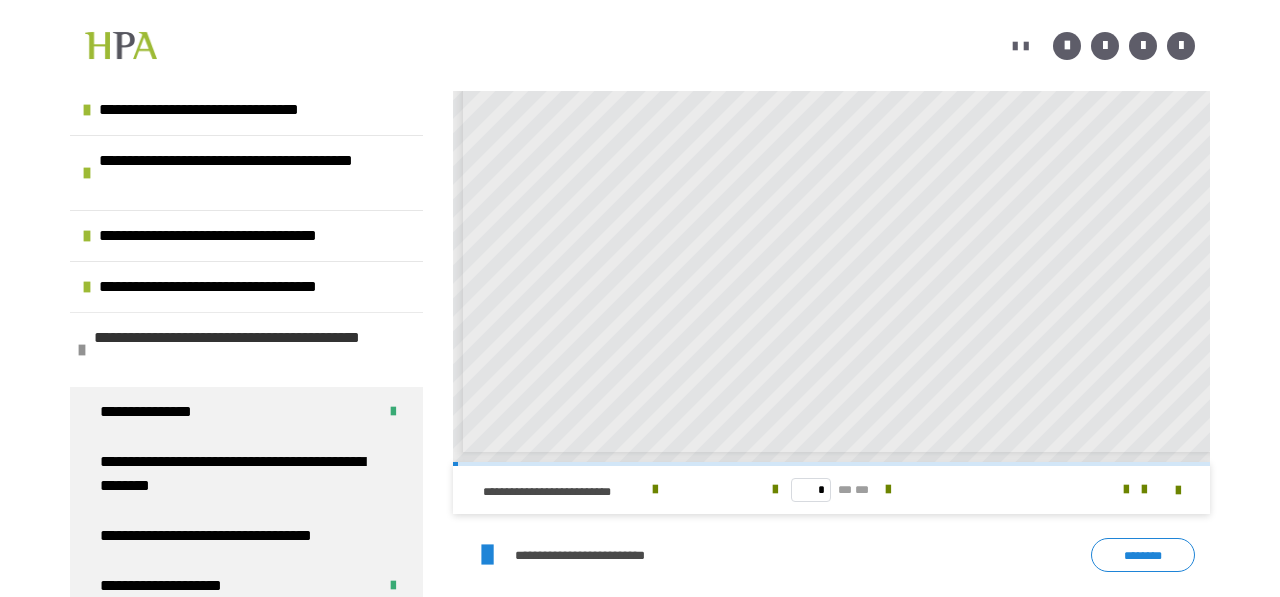 click on "**********" at bounding box center (251, 350) 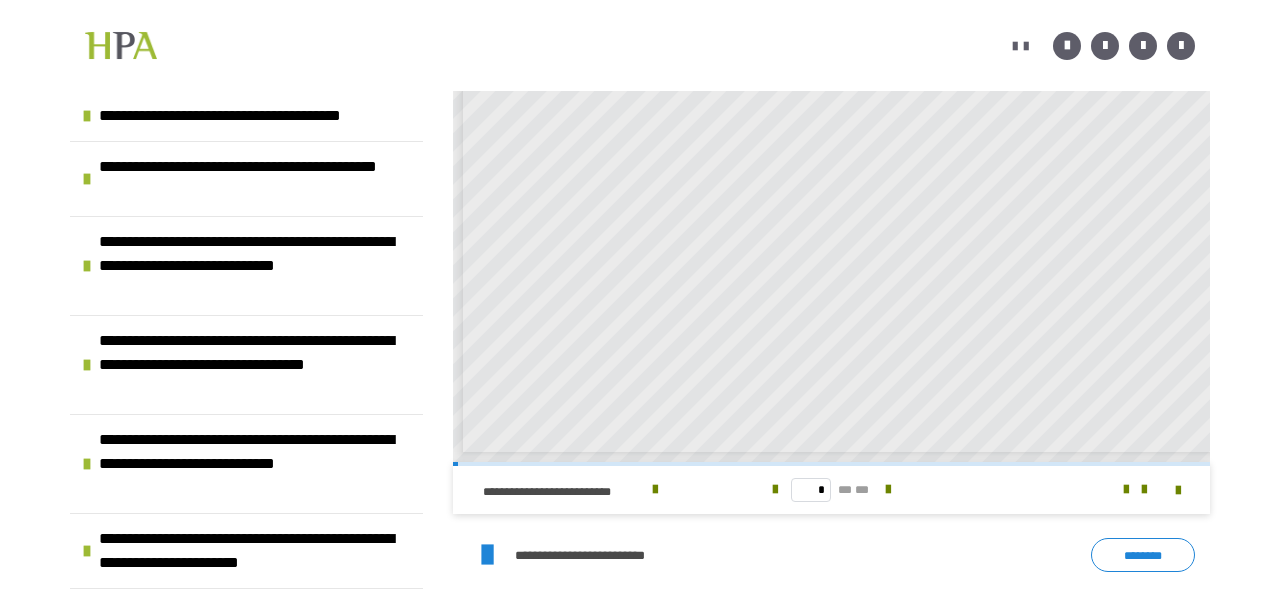 scroll, scrollTop: 689, scrollLeft: 0, axis: vertical 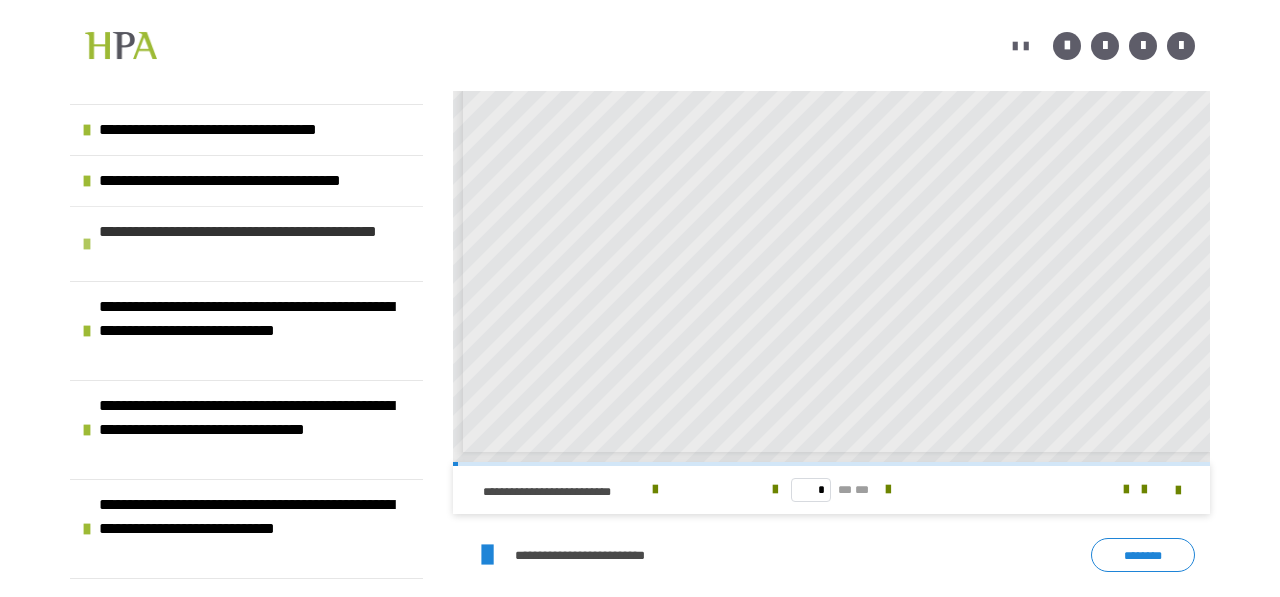 click on "**********" at bounding box center [256, 244] 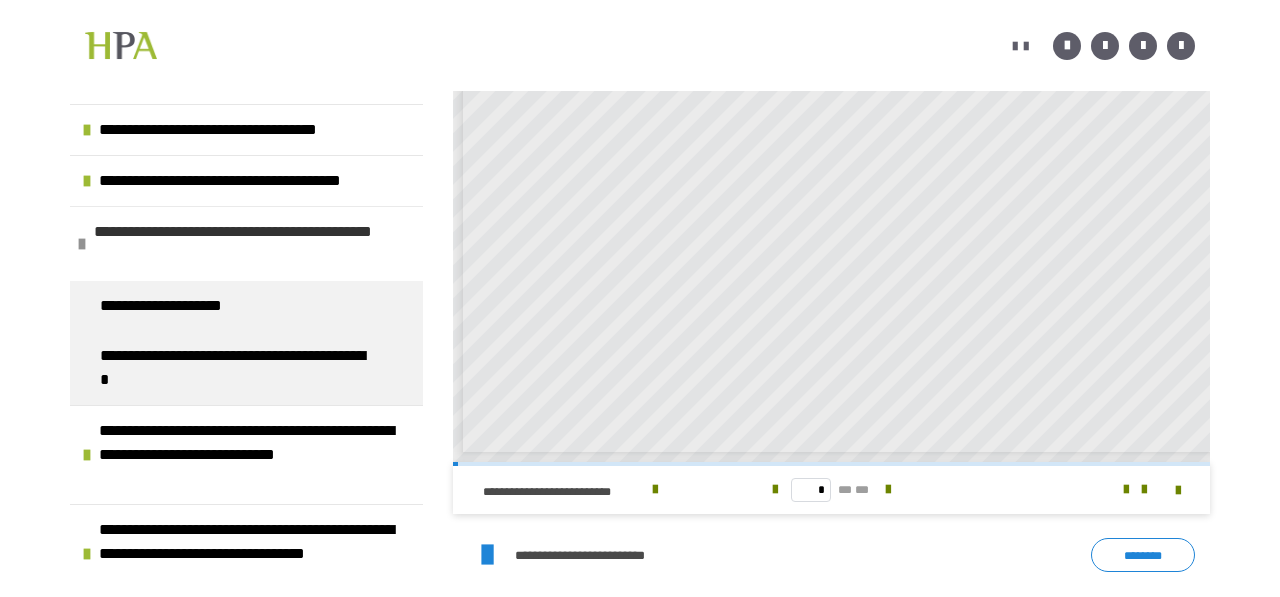 scroll, scrollTop: 737, scrollLeft: 0, axis: vertical 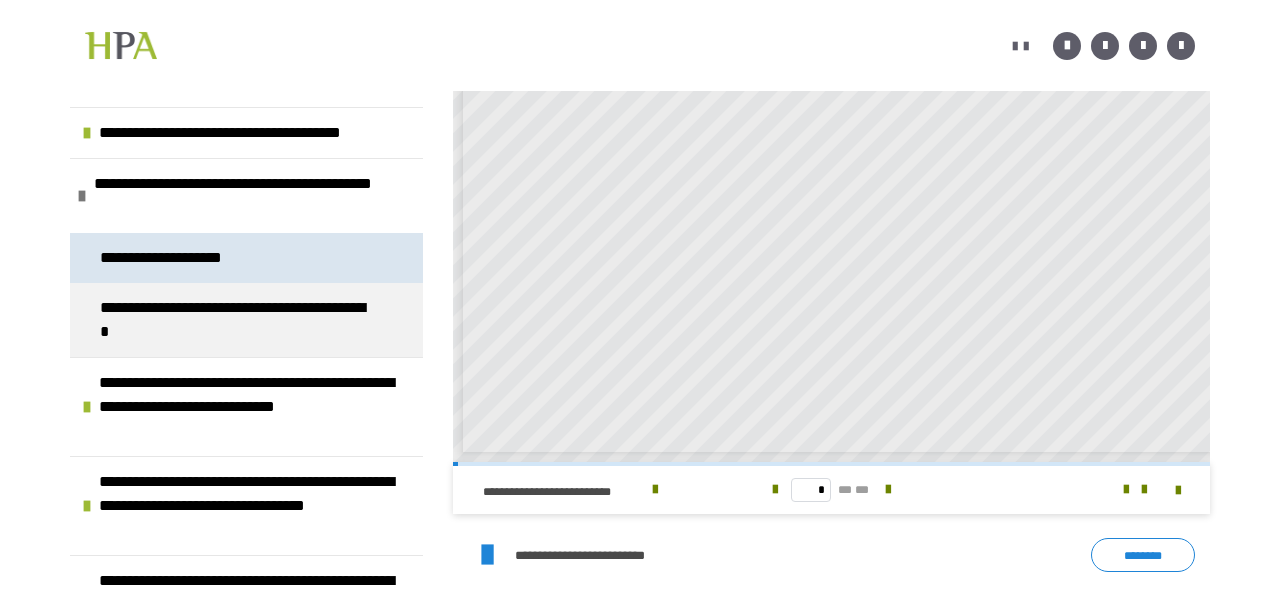 click on "**********" at bounding box center [174, 258] 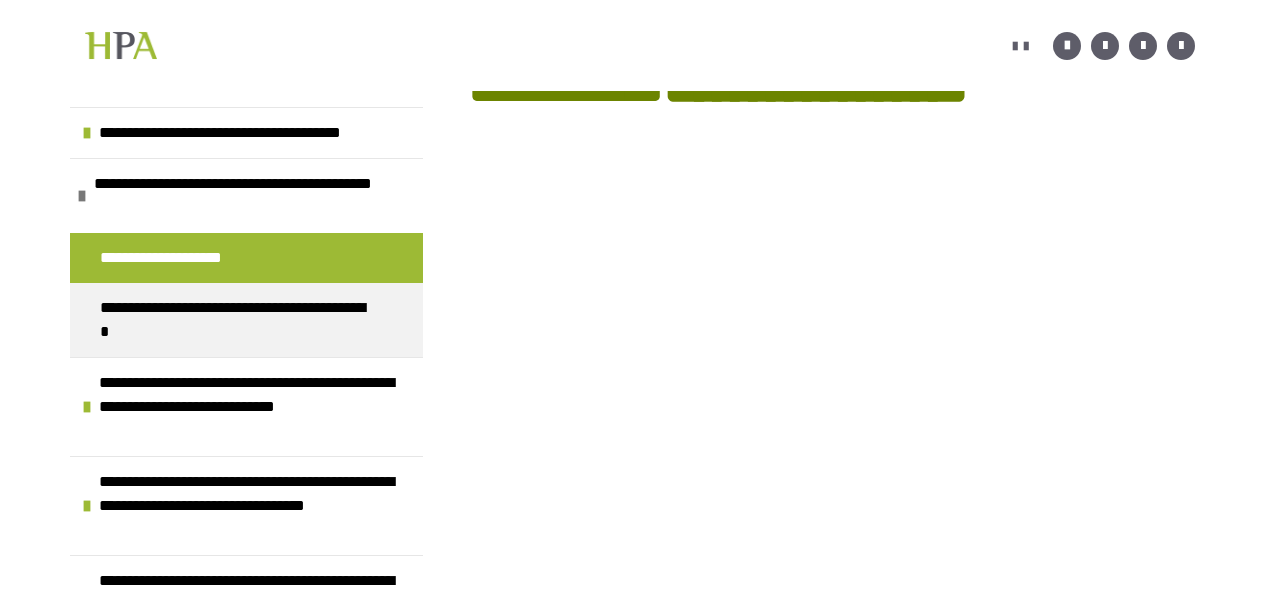 scroll, scrollTop: 222, scrollLeft: 0, axis: vertical 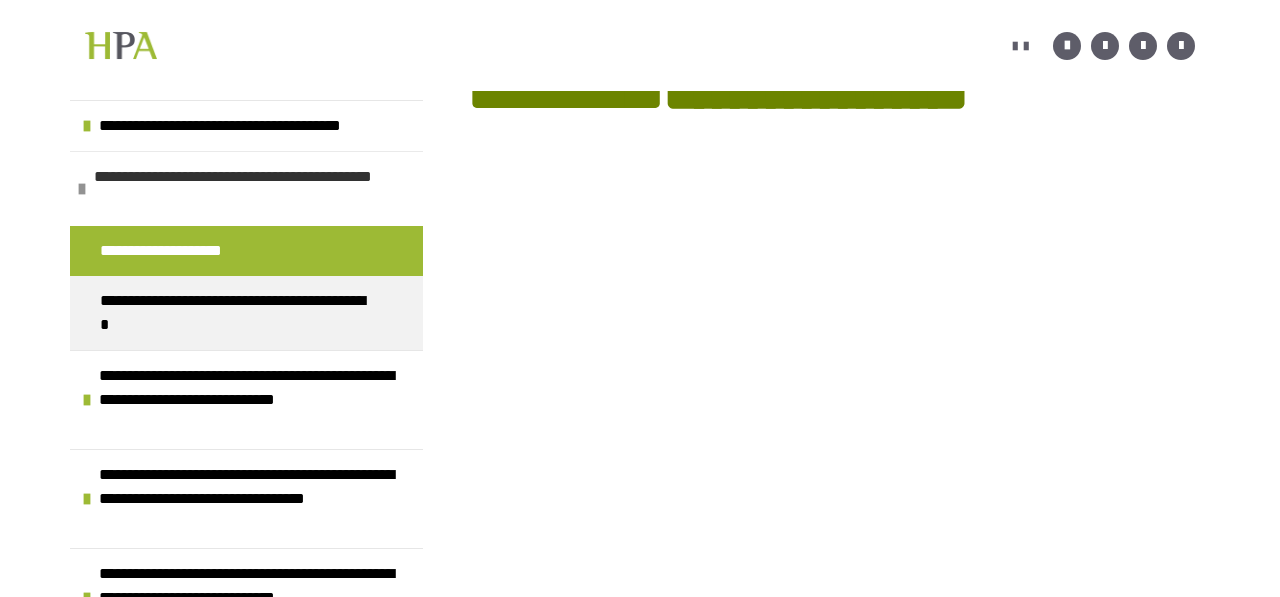 click on "**********" at bounding box center (251, 189) 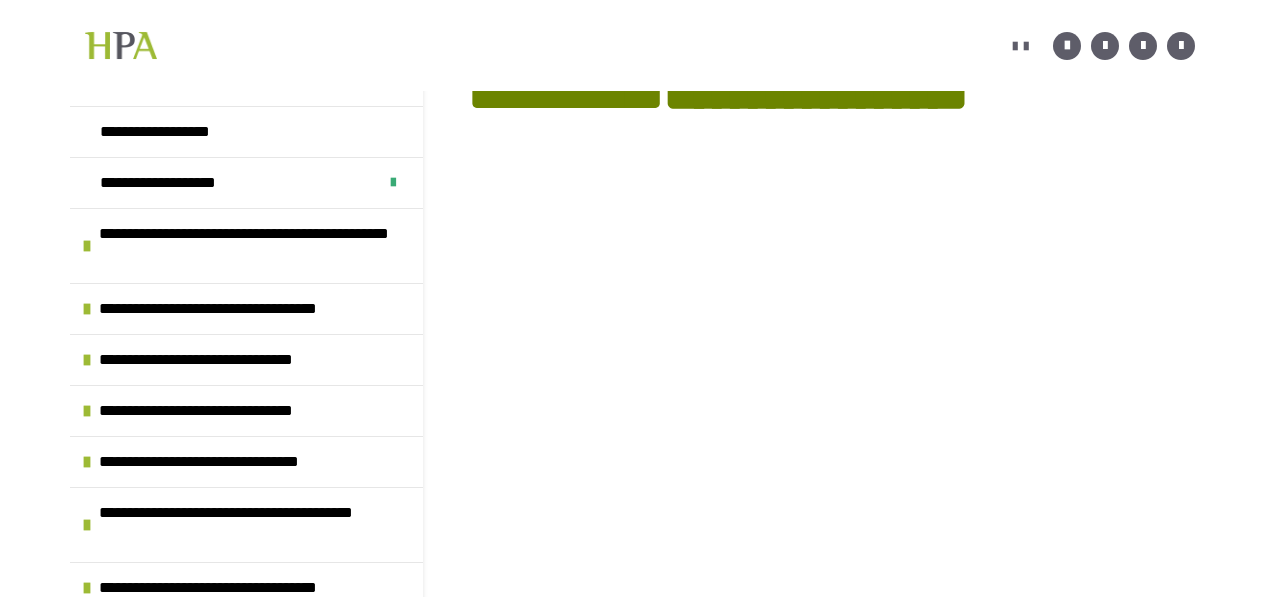scroll, scrollTop: 267, scrollLeft: 0, axis: vertical 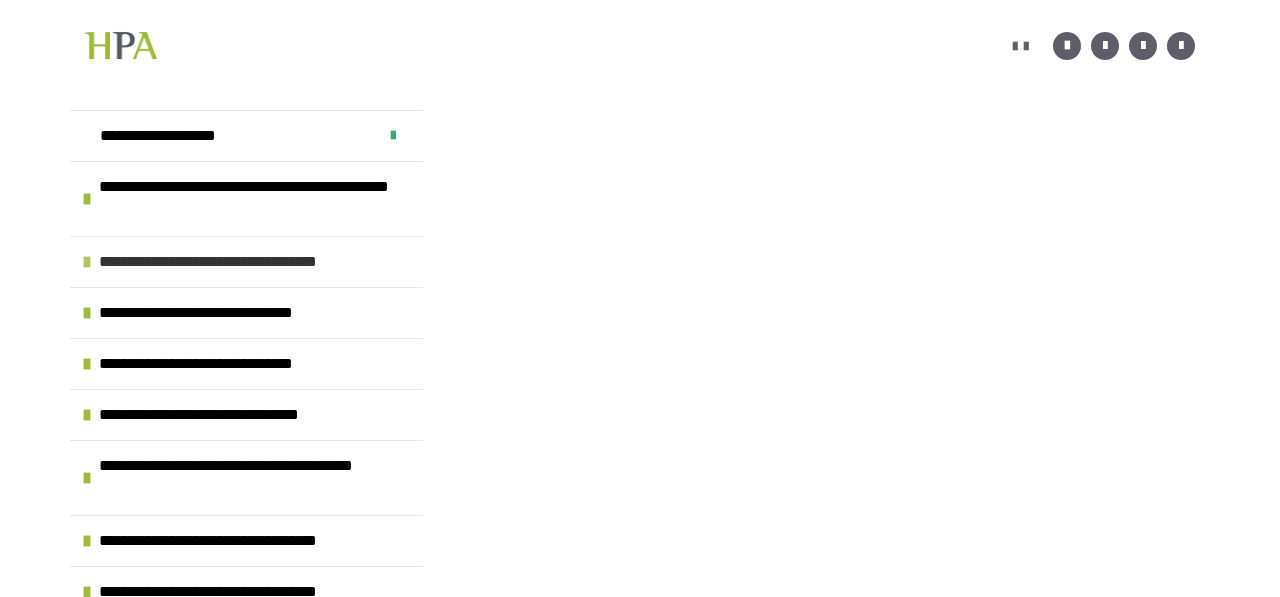 click on "**********" at bounding box center [239, 262] 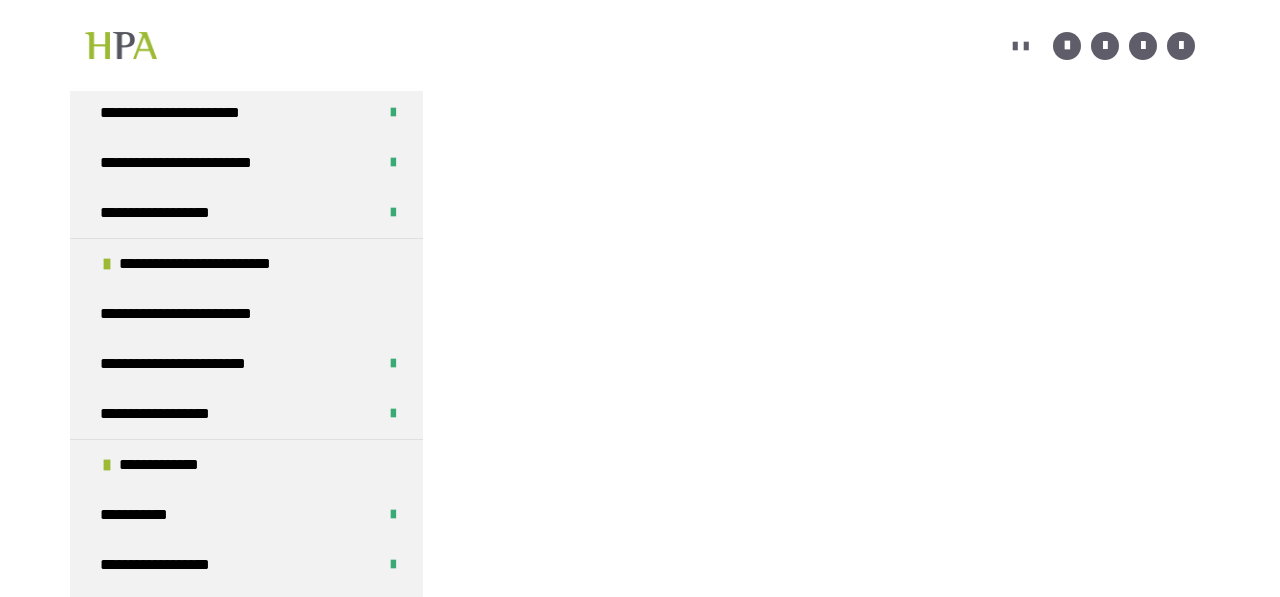 scroll, scrollTop: 609, scrollLeft: 0, axis: vertical 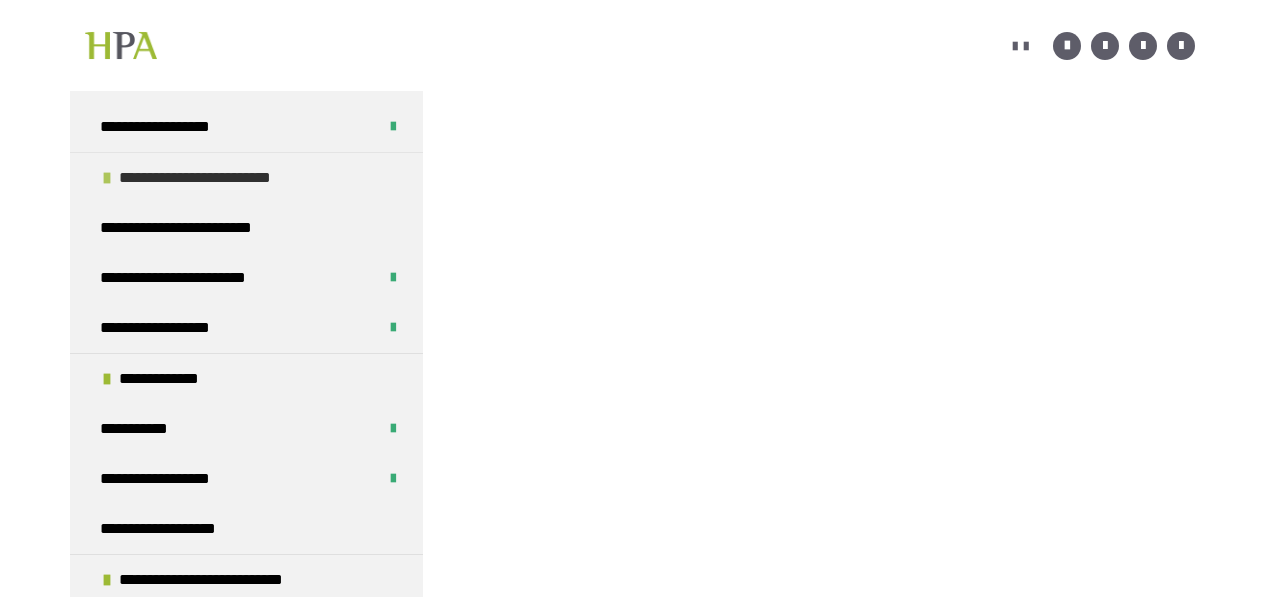 click on "**********" at bounding box center [216, 178] 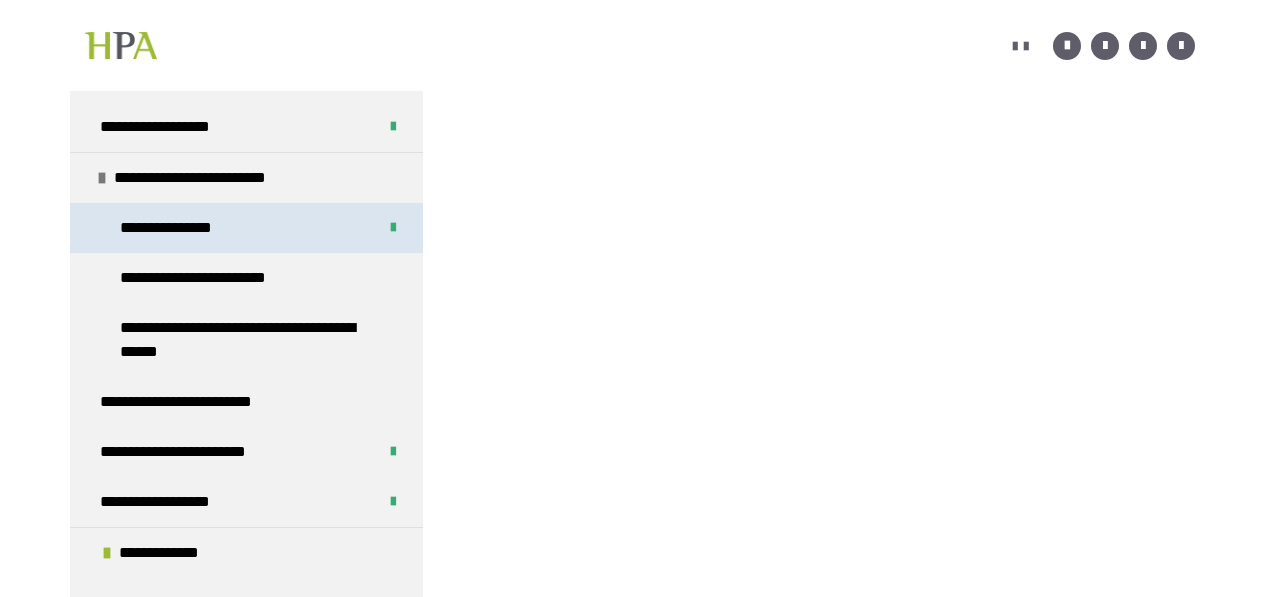 scroll, scrollTop: 631, scrollLeft: 0, axis: vertical 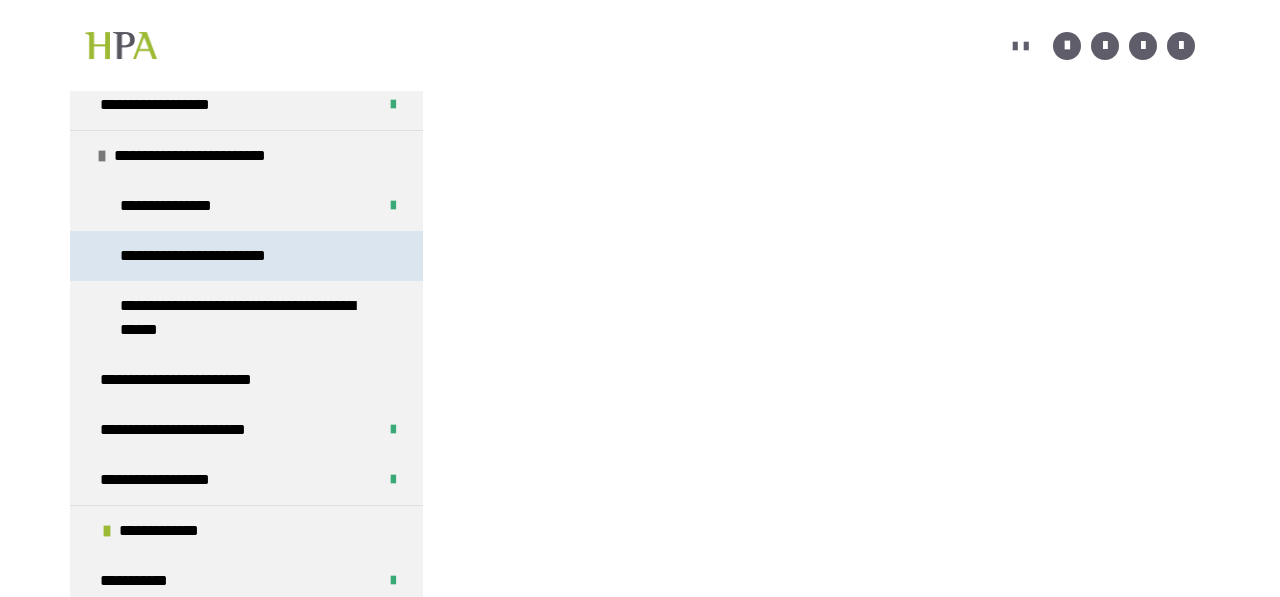 click on "**********" at bounding box center [210, 256] 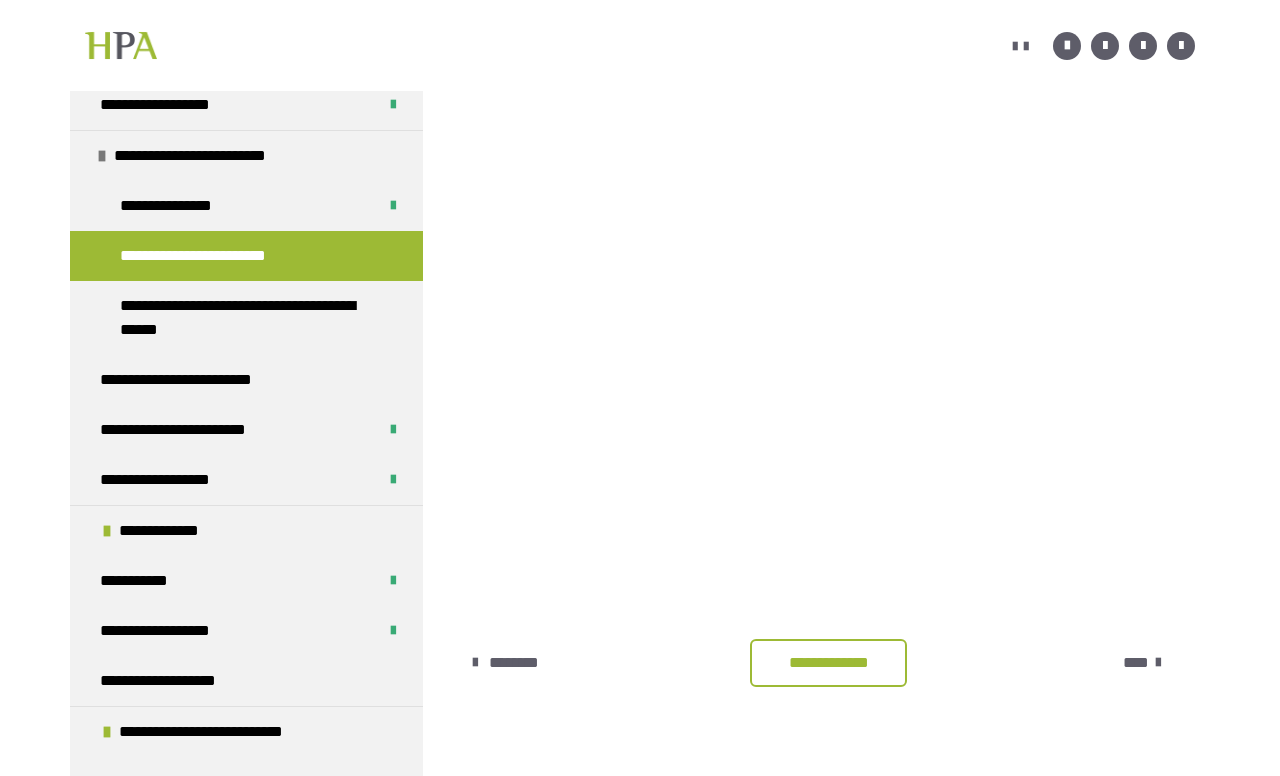 scroll, scrollTop: 317, scrollLeft: 0, axis: vertical 